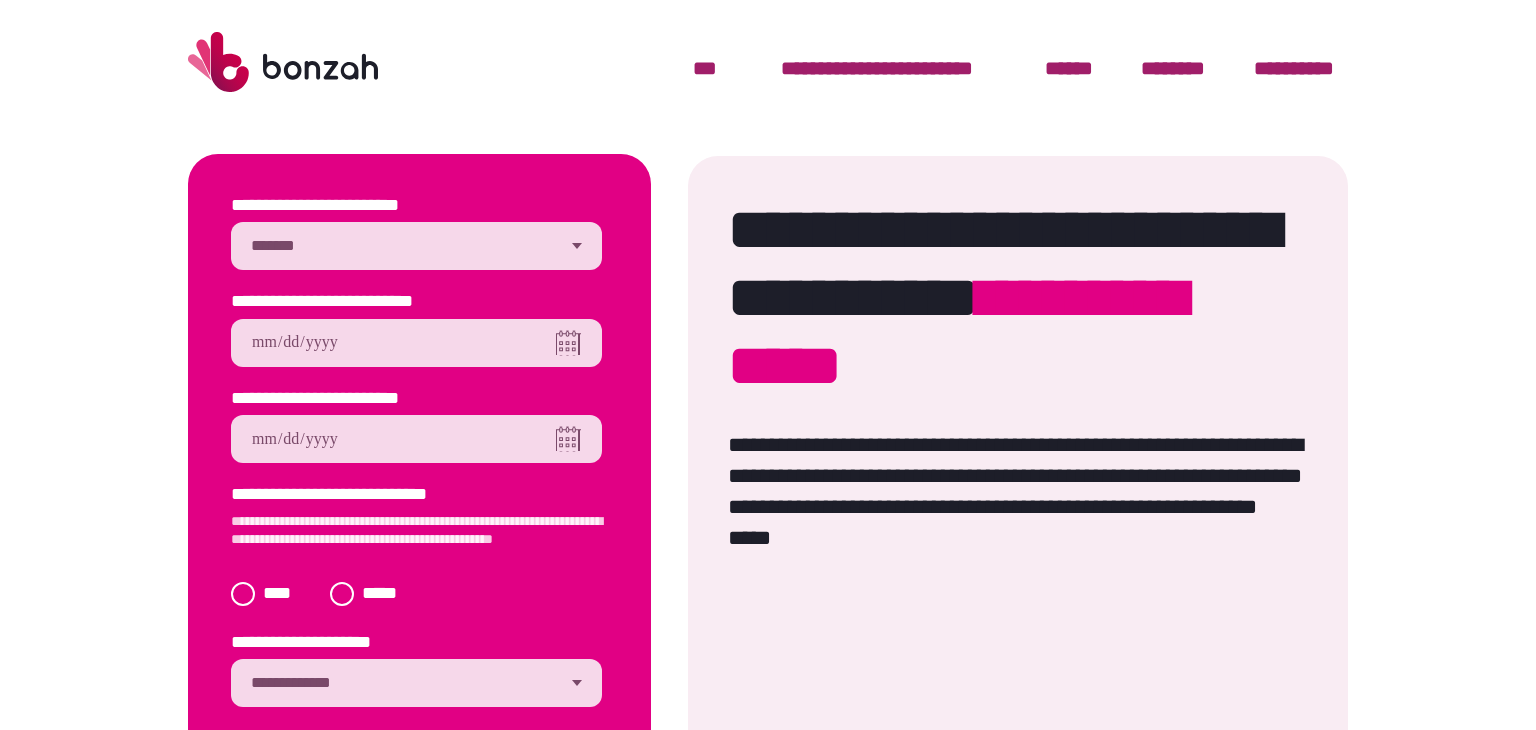 scroll, scrollTop: 0, scrollLeft: 0, axis: both 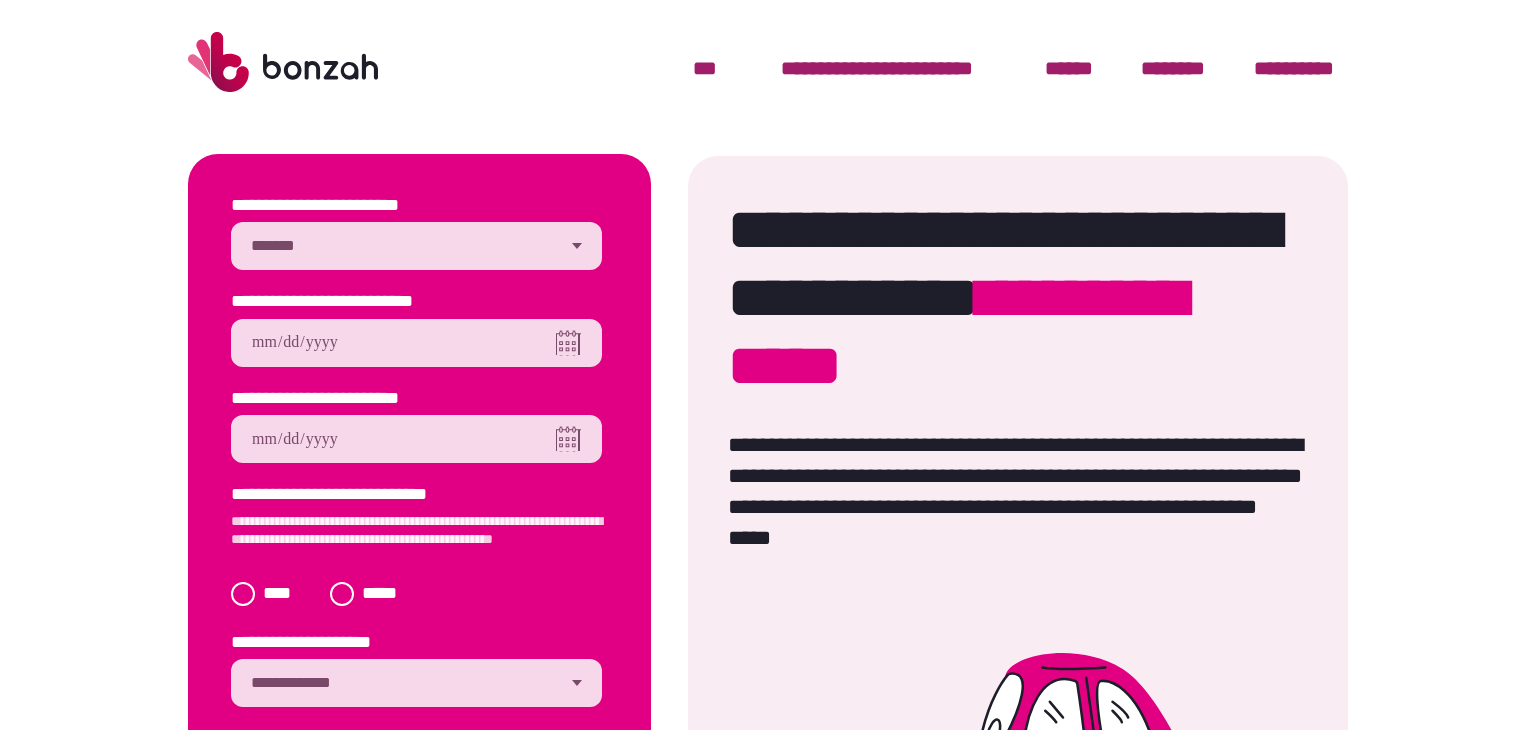 click on "**********" at bounding box center (416, 246) 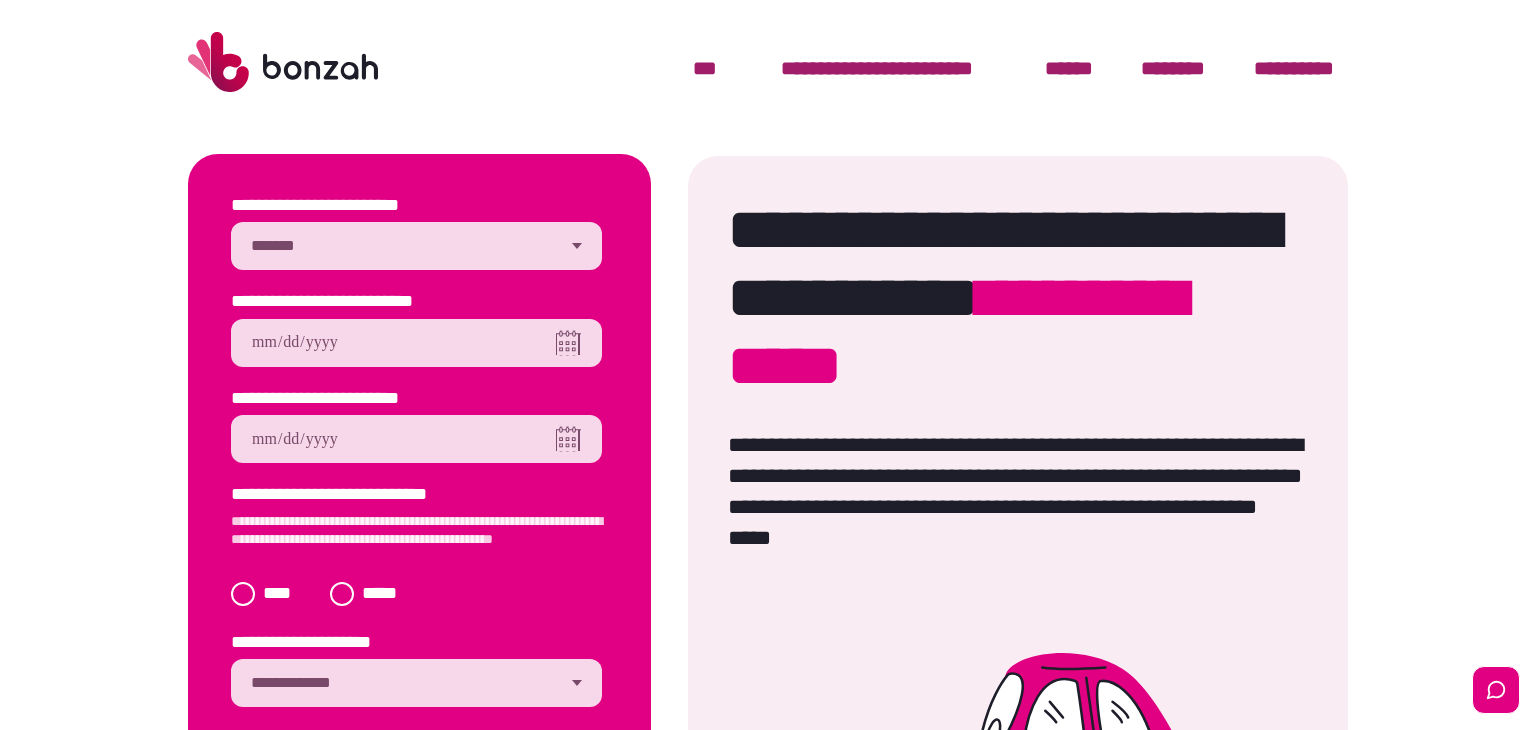 click at bounding box center [416, 343] 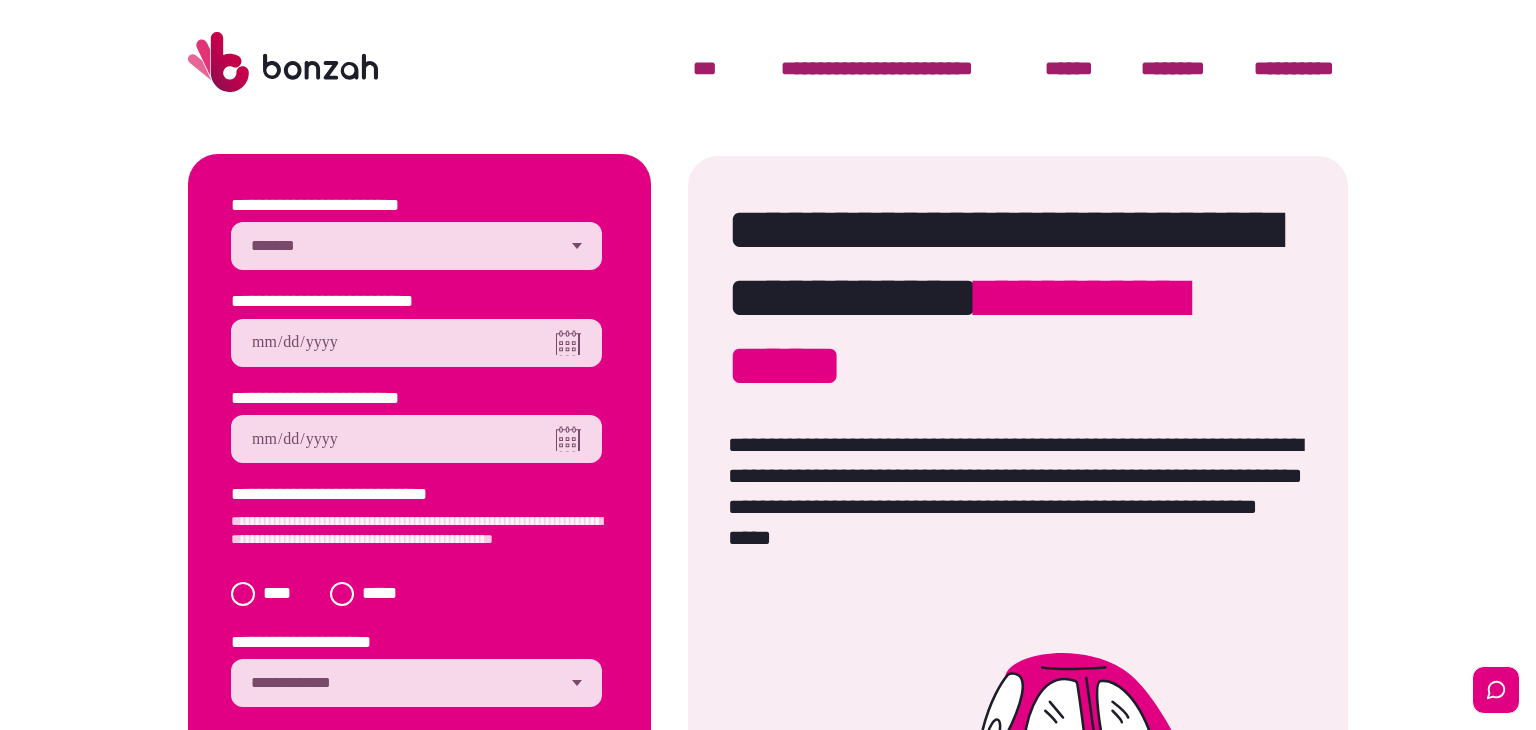 click at bounding box center [416, 439] 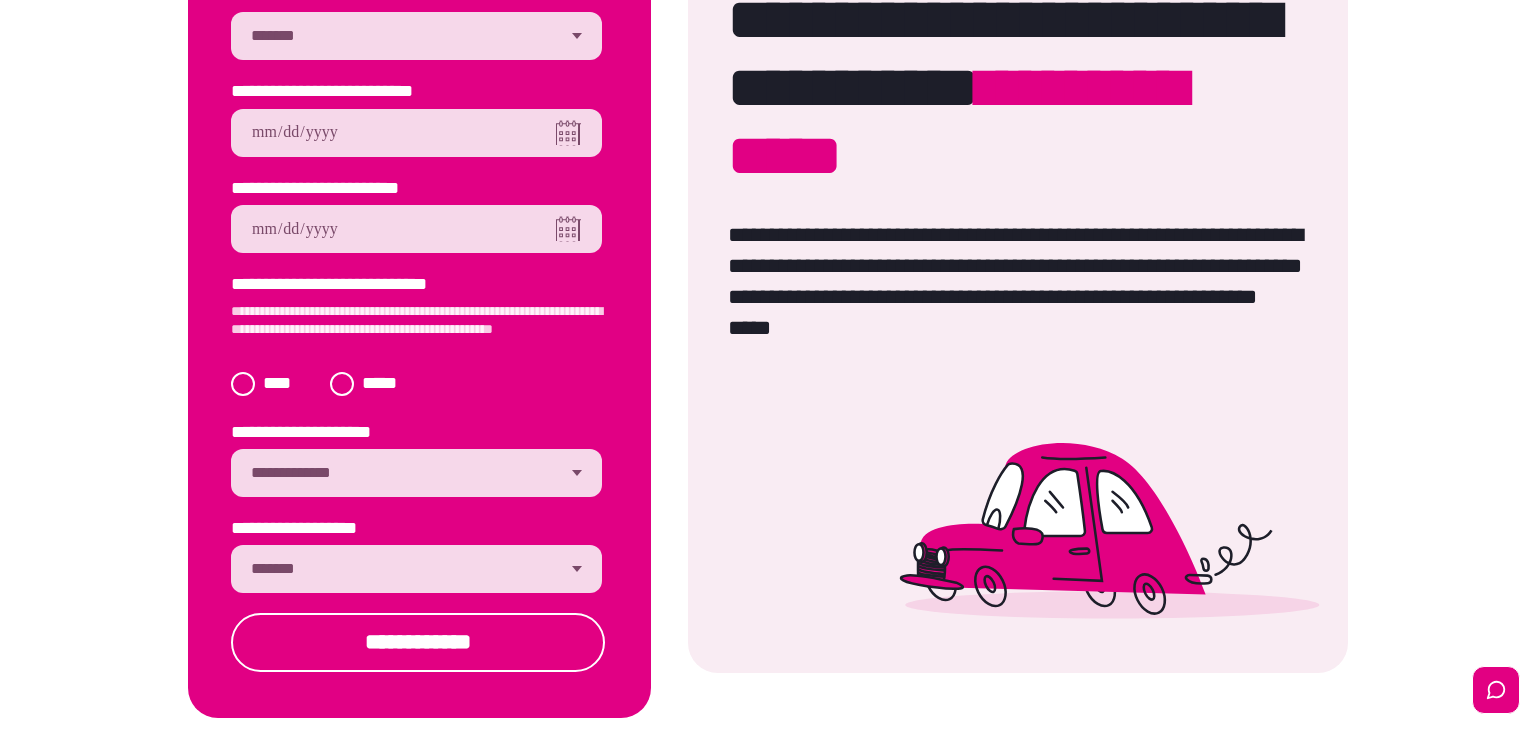scroll, scrollTop: 240, scrollLeft: 0, axis: vertical 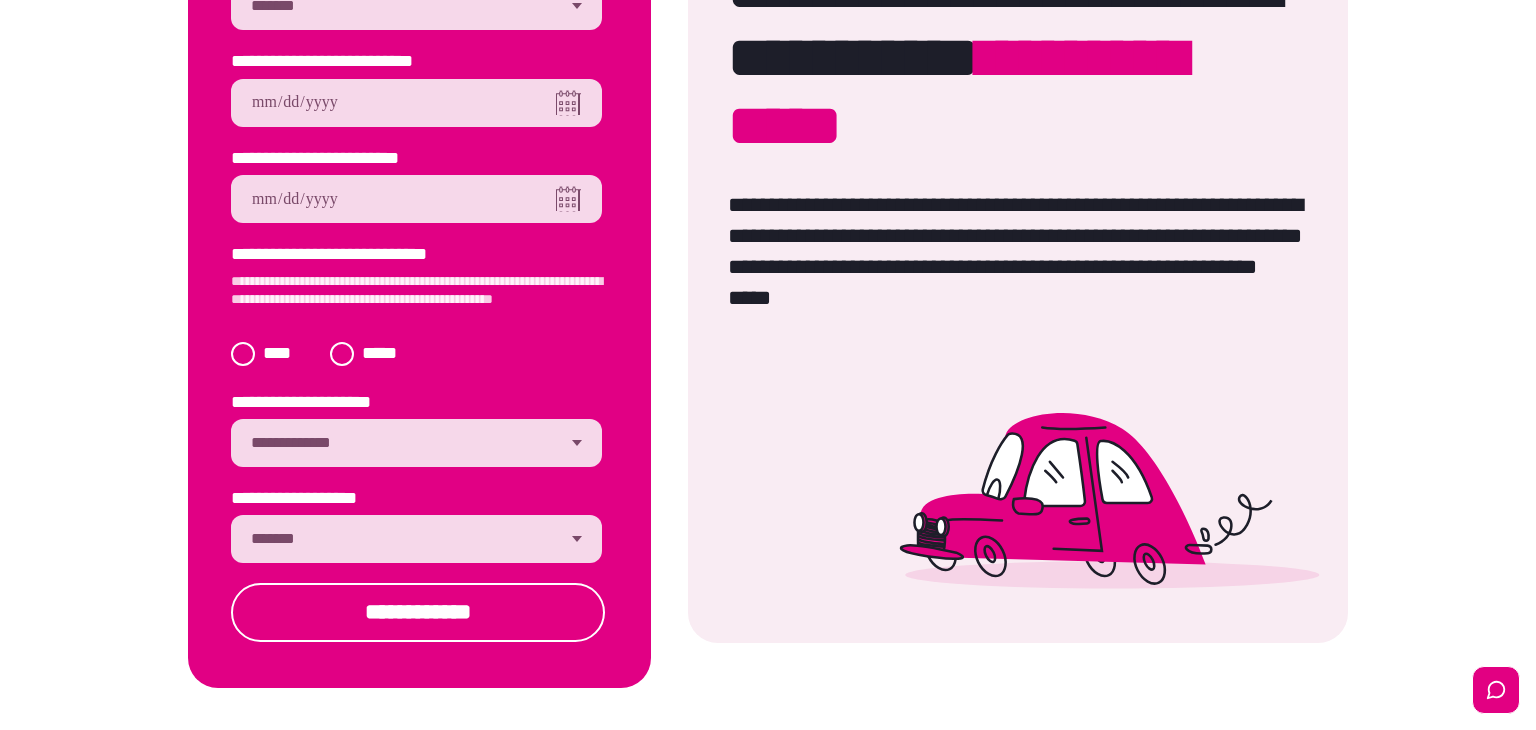 click on "**********" at bounding box center [416, 539] 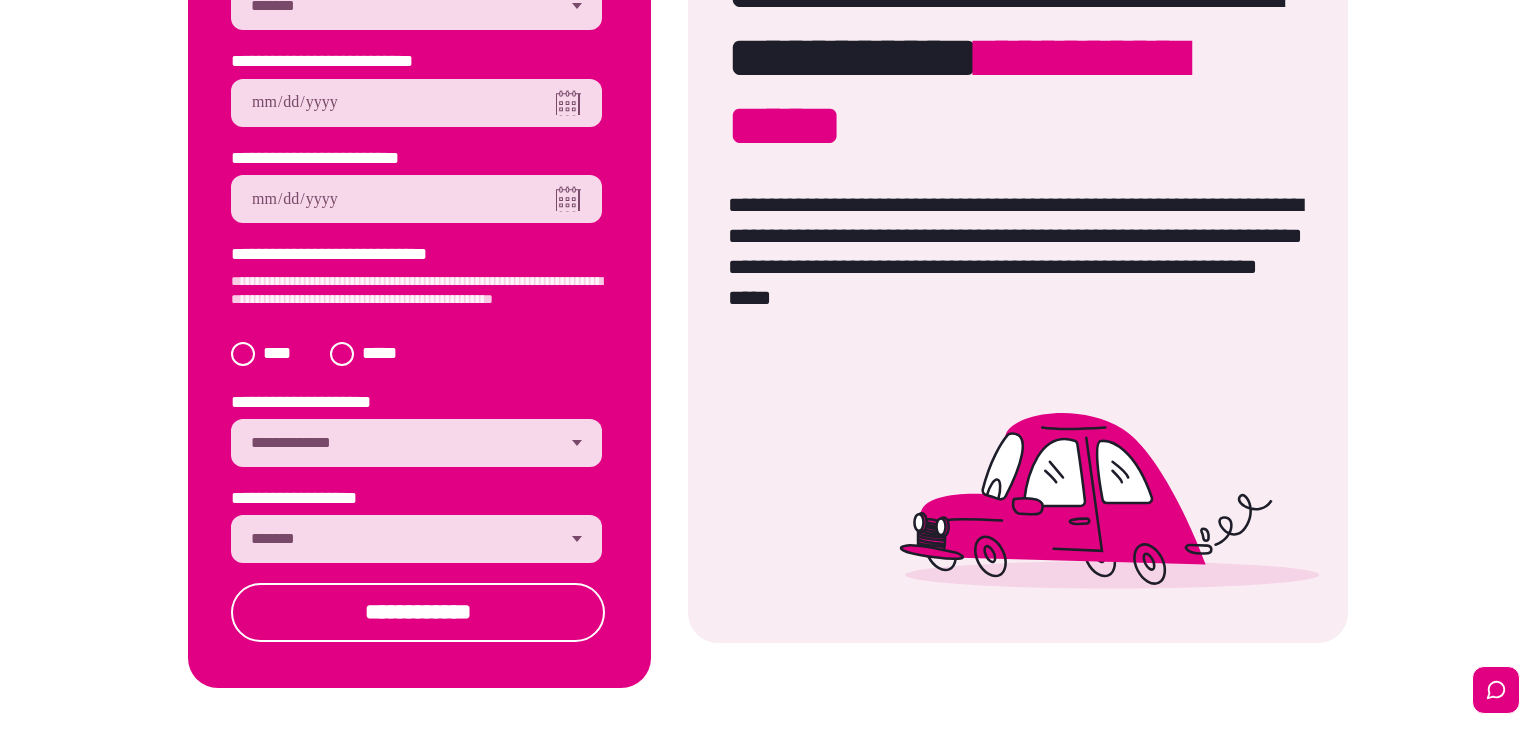 select on "*******" 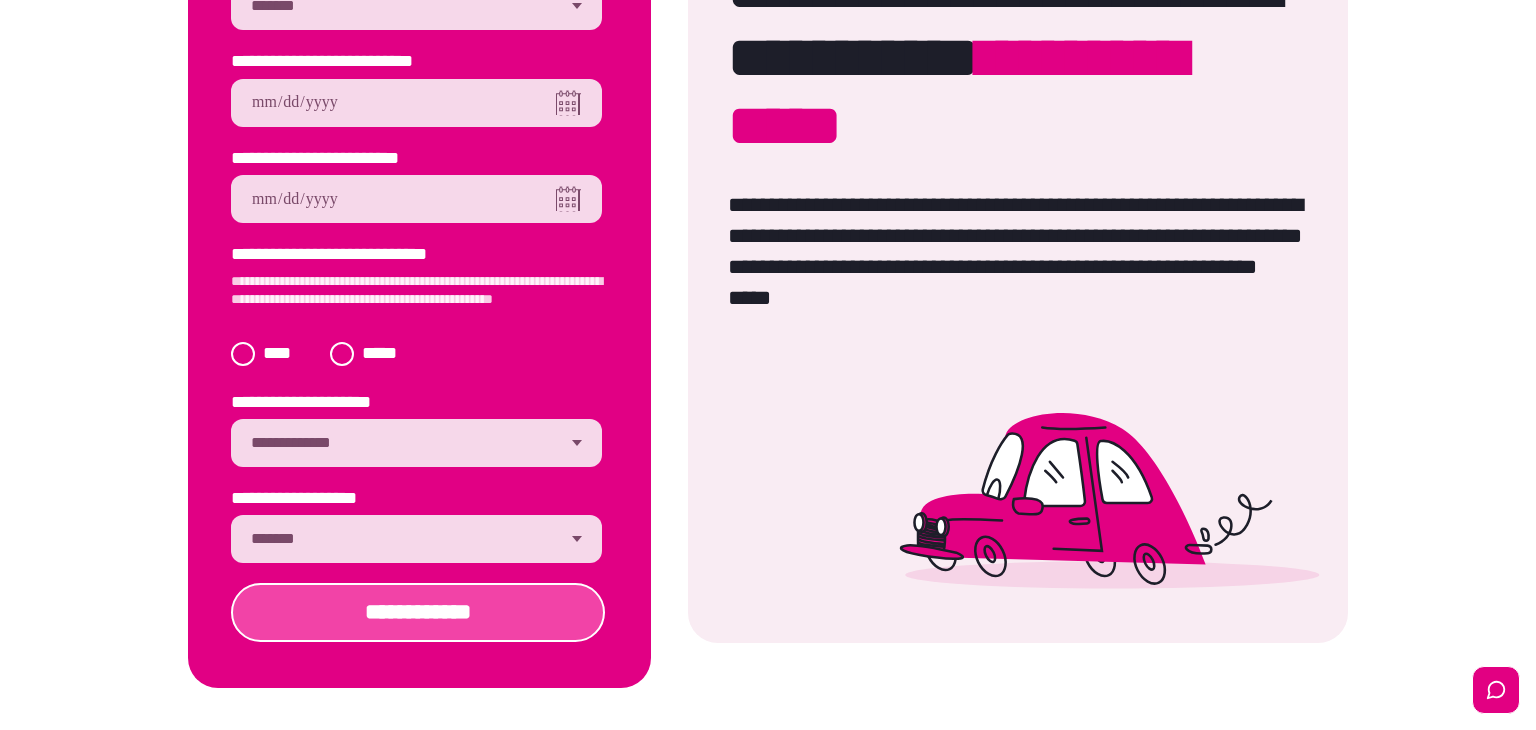 click on "**********" at bounding box center (418, 612) 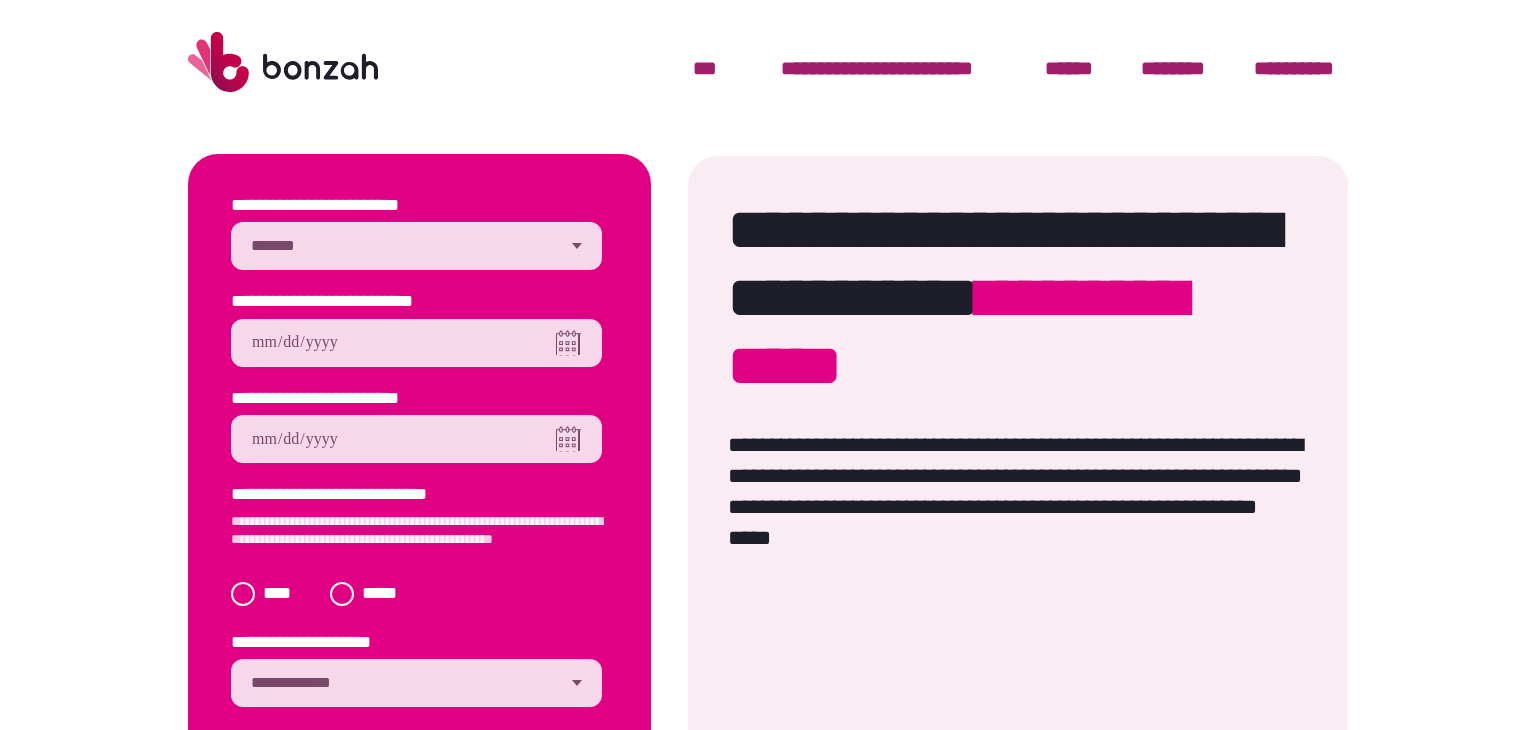 scroll, scrollTop: 0, scrollLeft: 0, axis: both 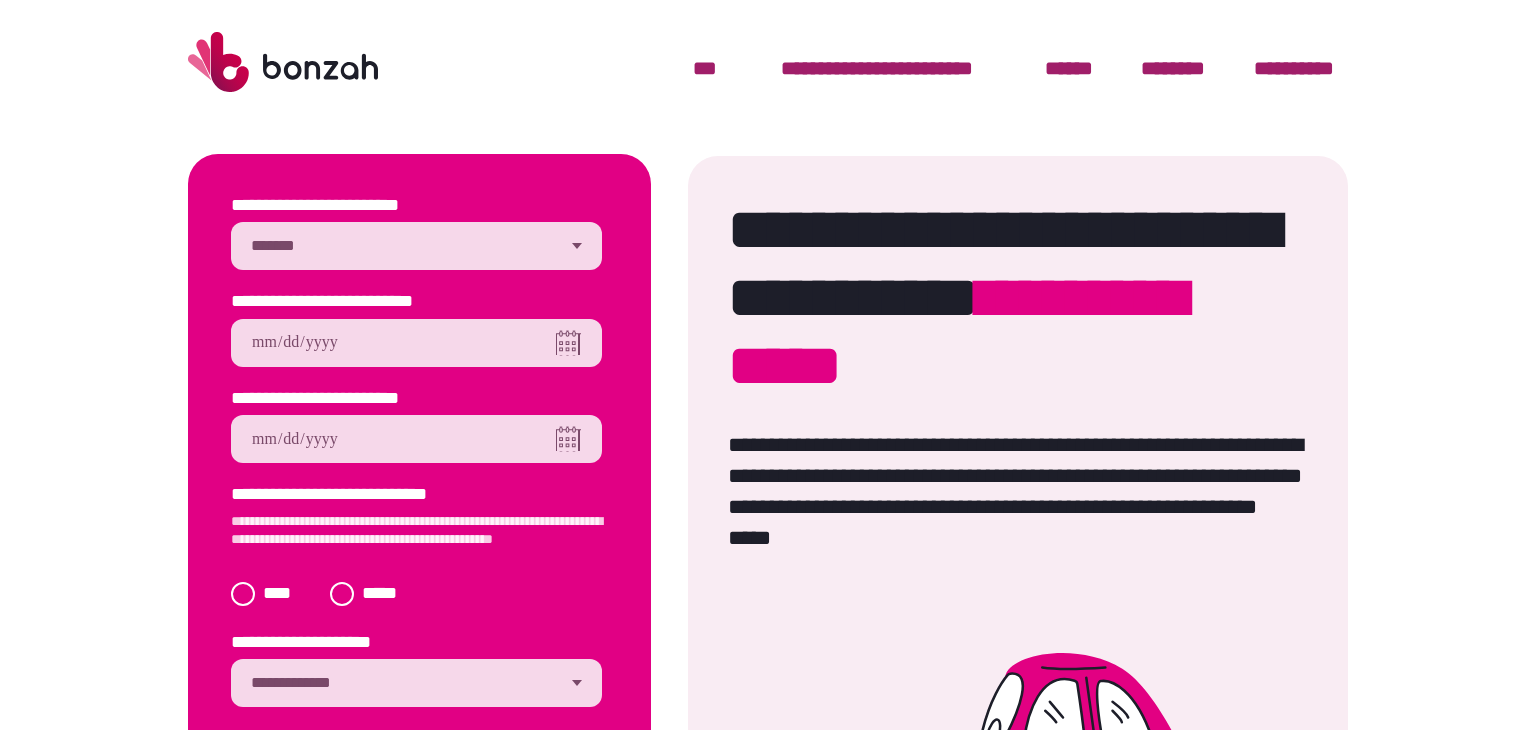 click on "**********" at bounding box center (416, 246) 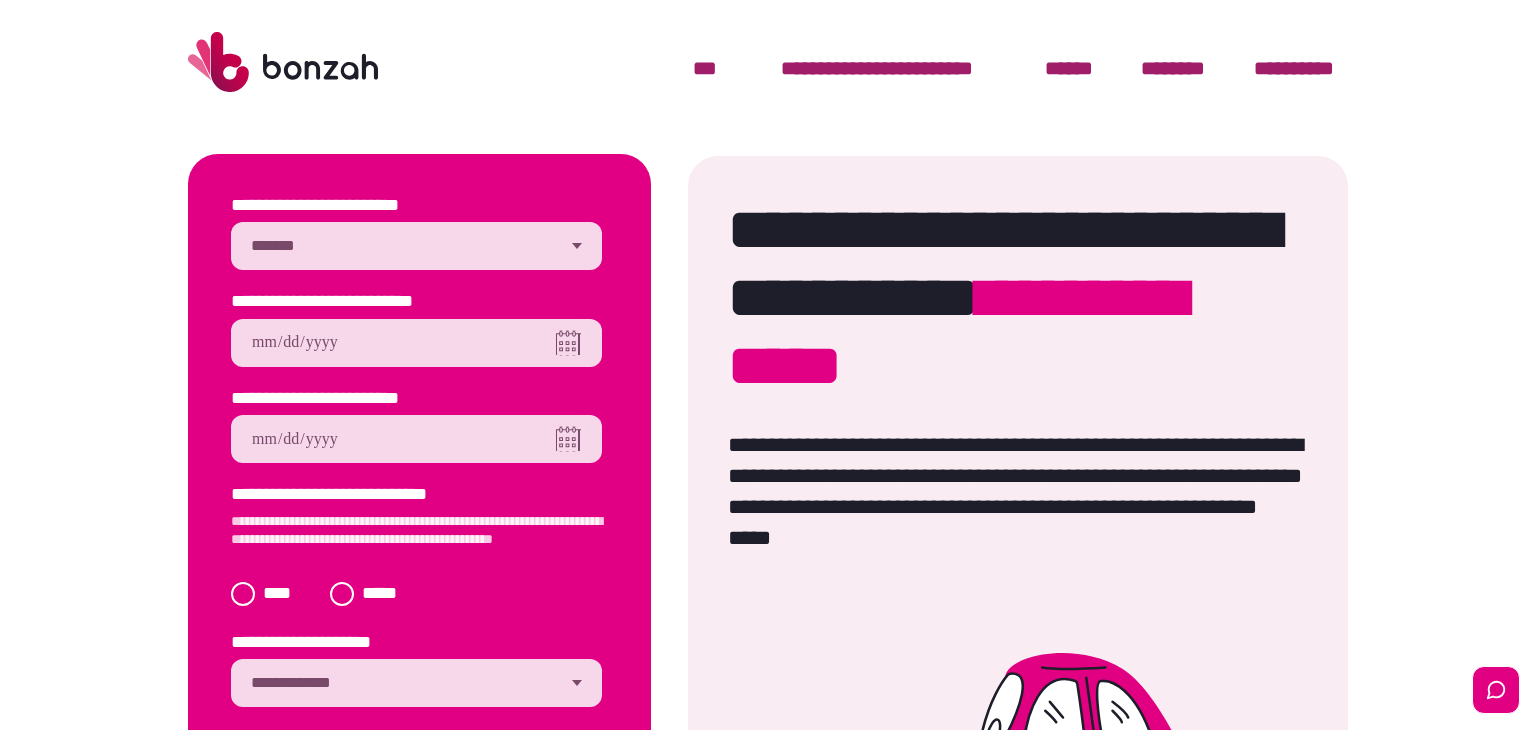 select on "*******" 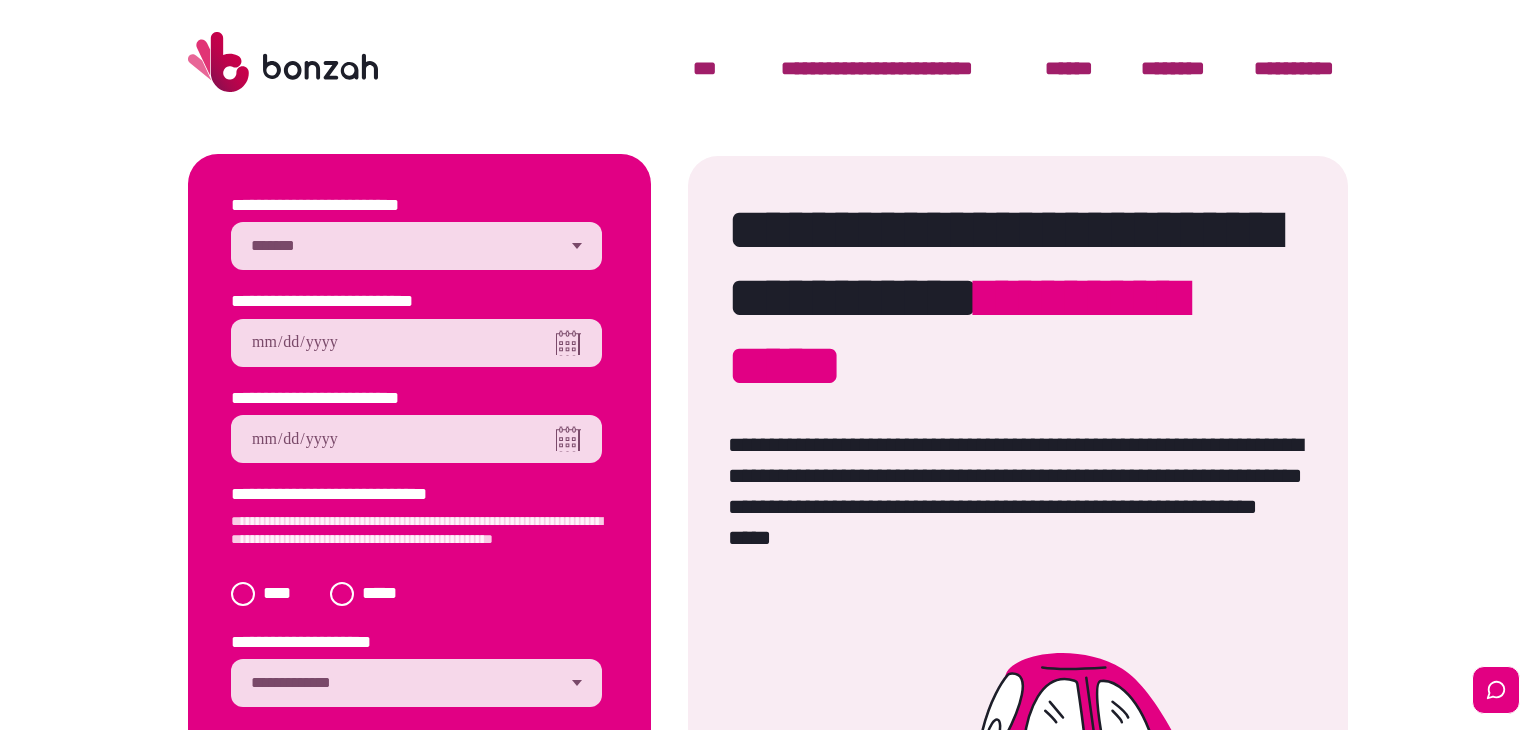 type on "**********" 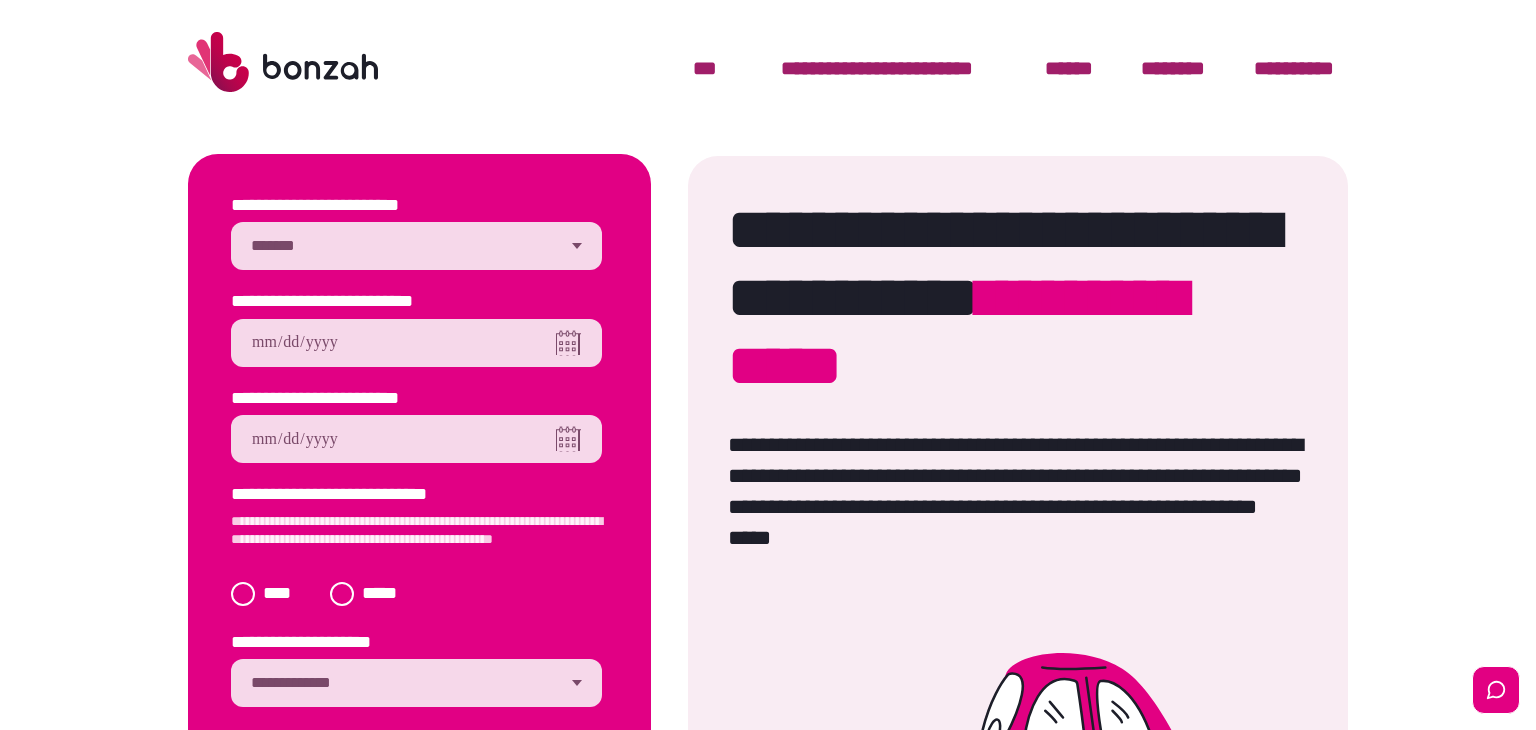 type on "**********" 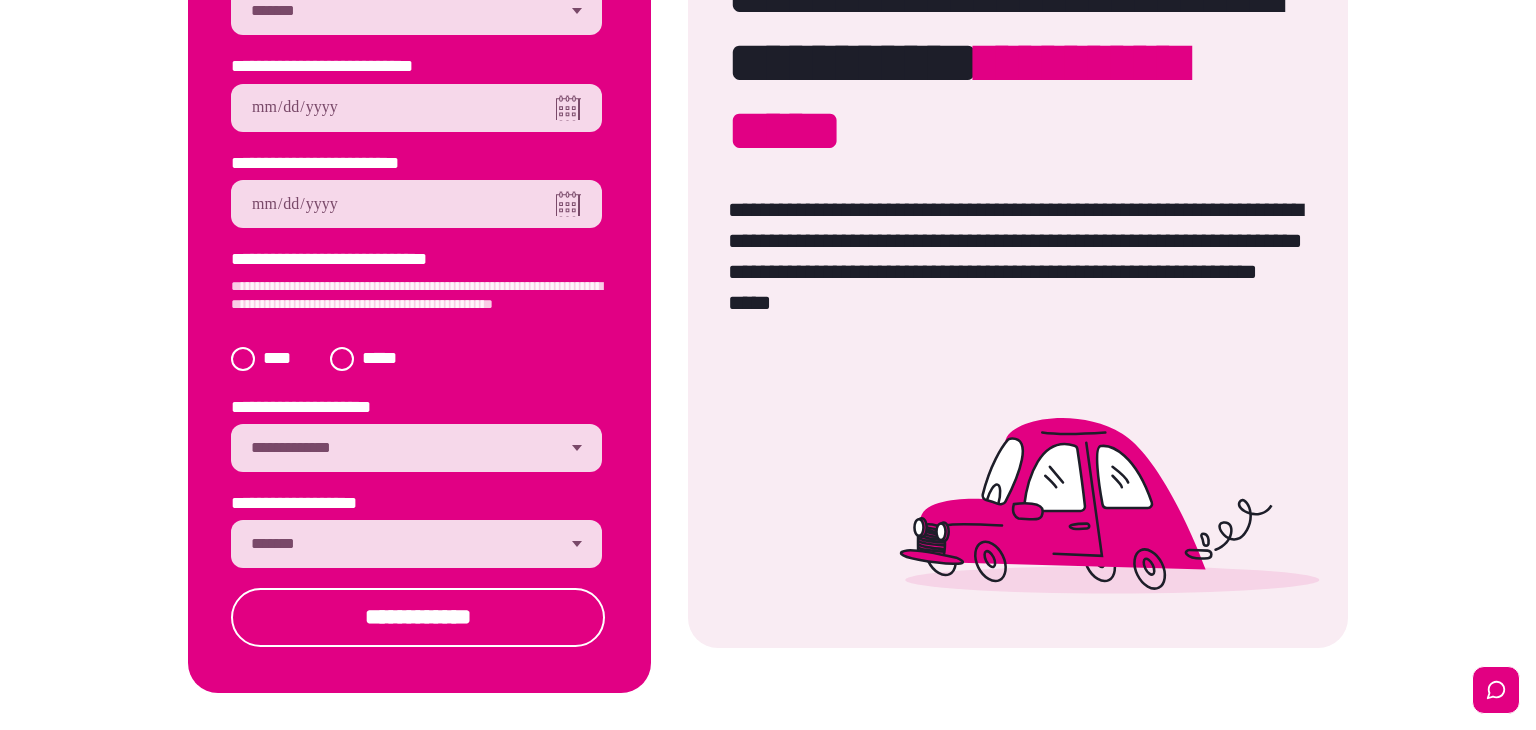 scroll, scrollTop: 236, scrollLeft: 0, axis: vertical 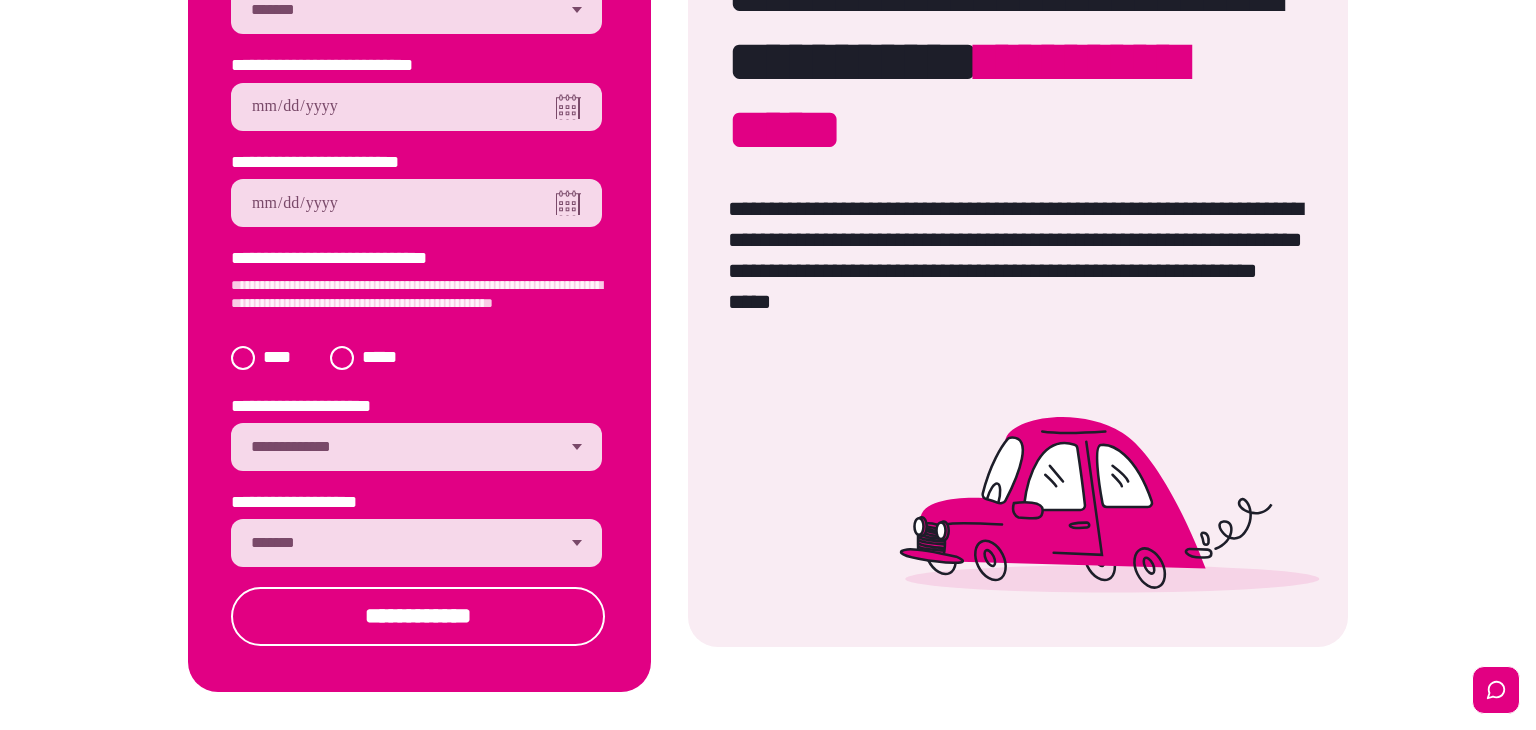 click on "**********" at bounding box center [416, 543] 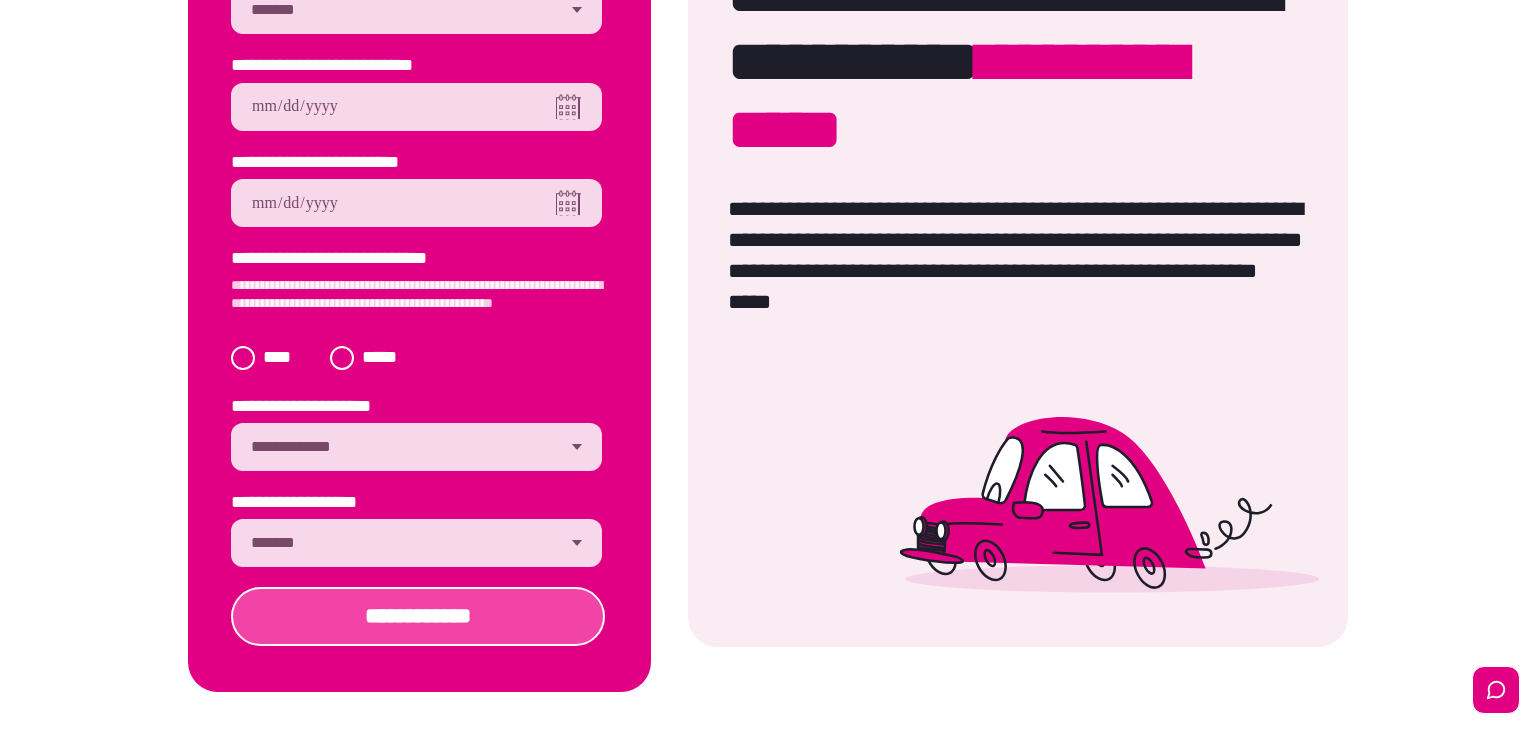 click on "**********" at bounding box center (418, 616) 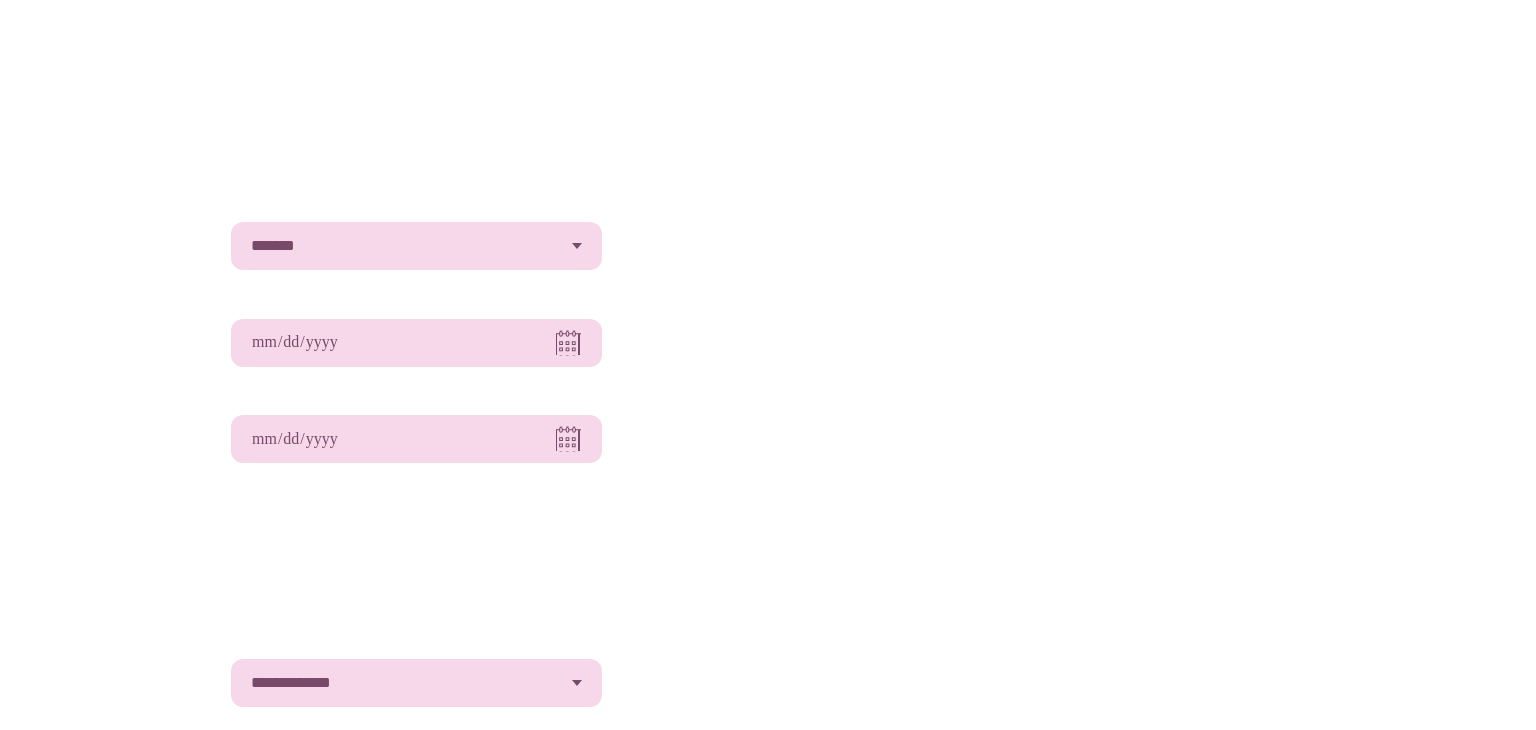 scroll, scrollTop: 0, scrollLeft: 0, axis: both 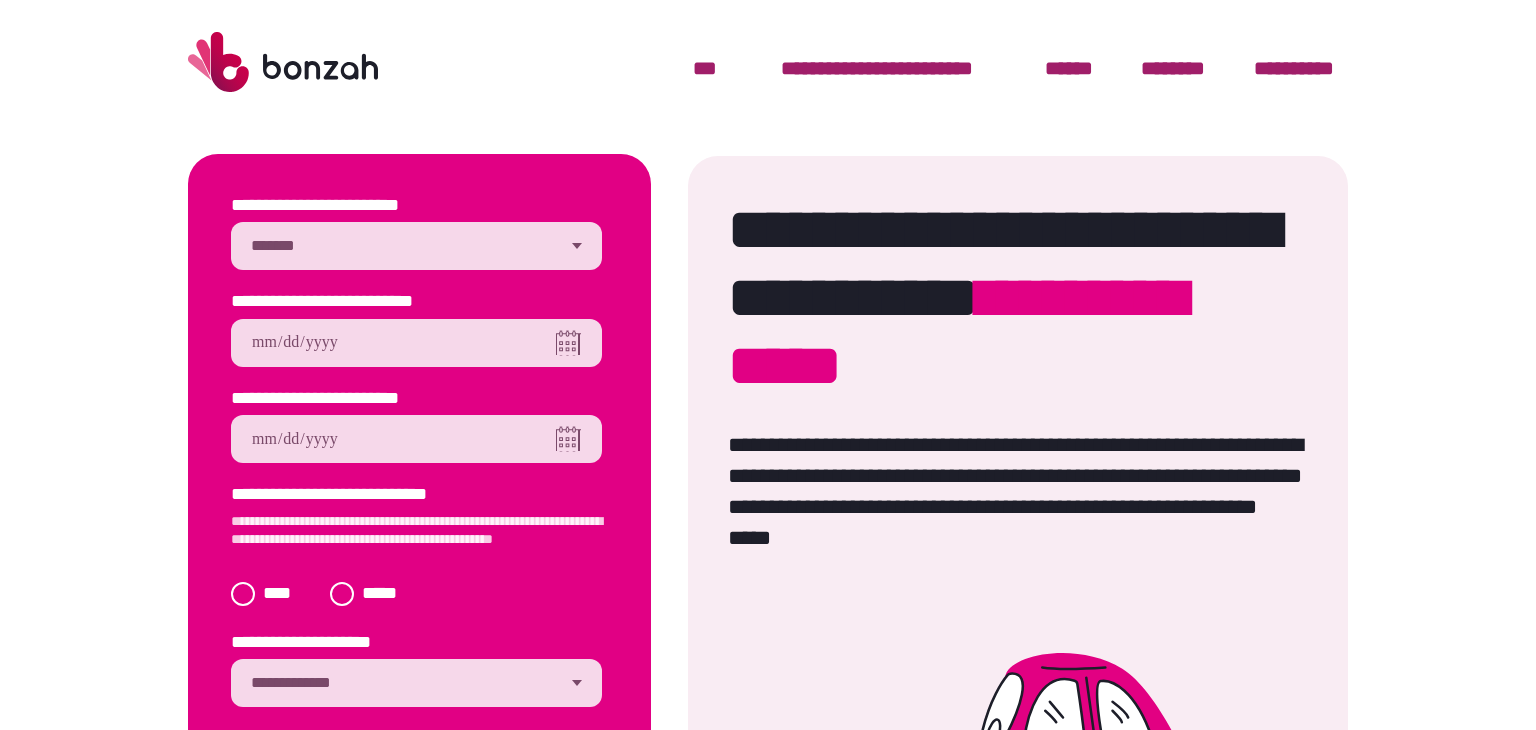 click on "**********" at bounding box center [416, 246] 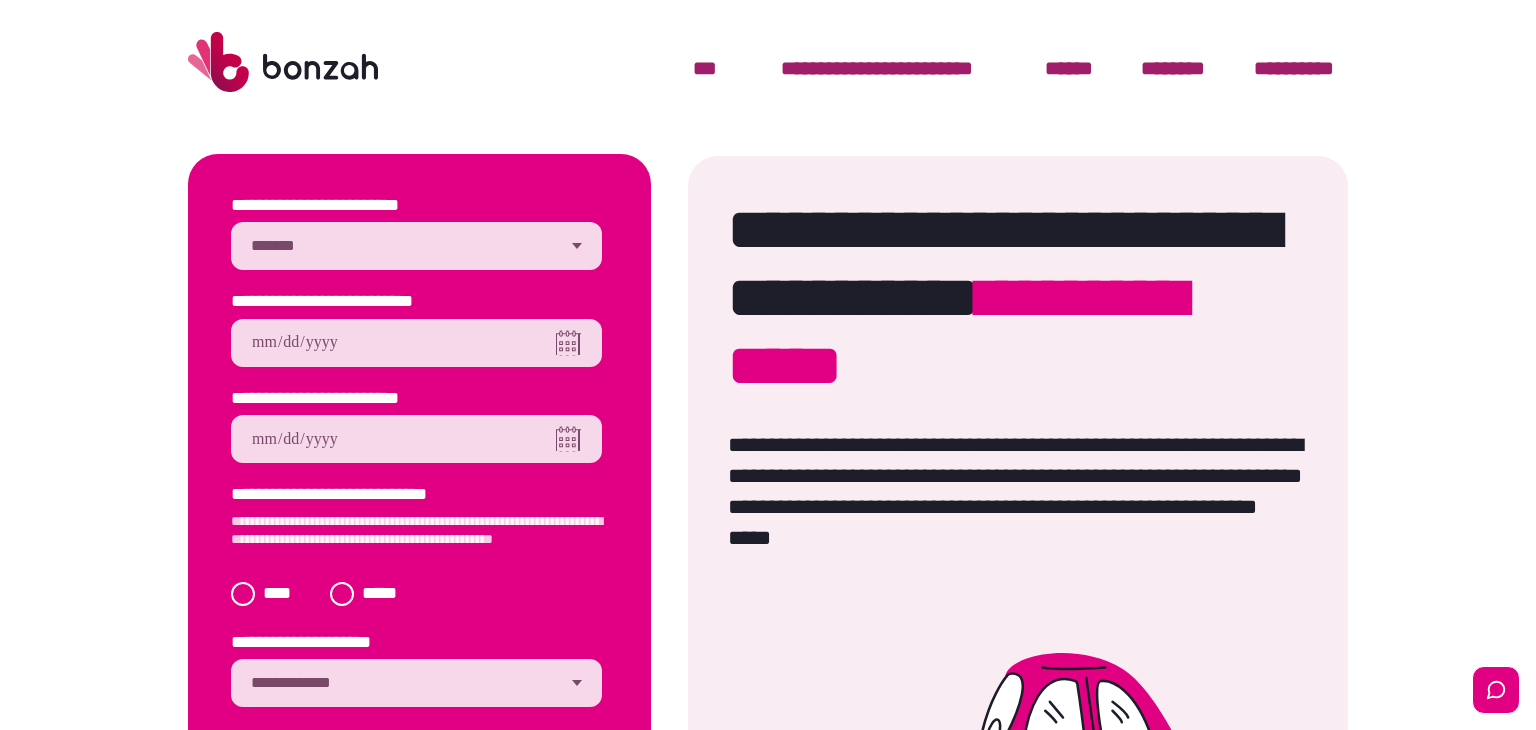 click at bounding box center [416, 343] 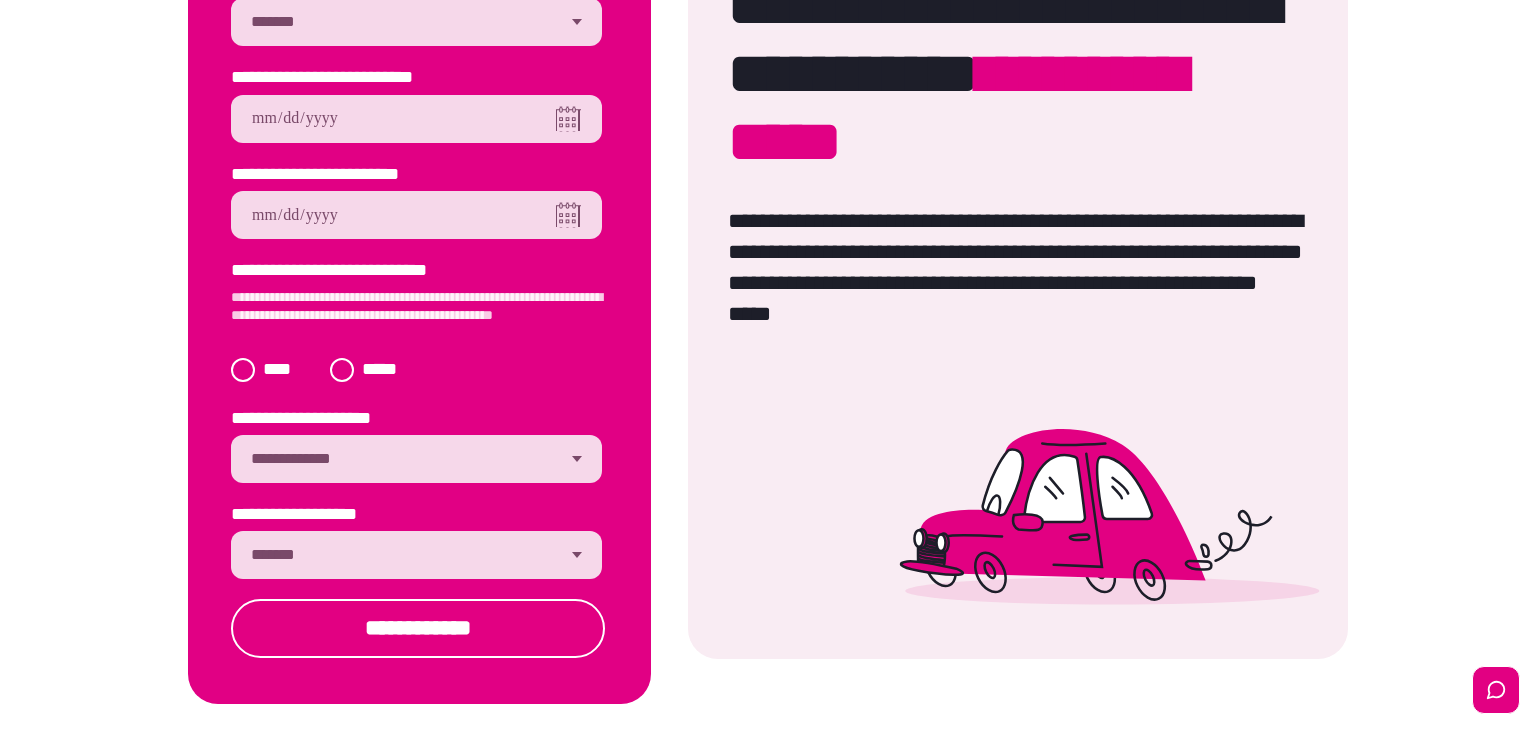 scroll, scrollTop: 227, scrollLeft: 0, axis: vertical 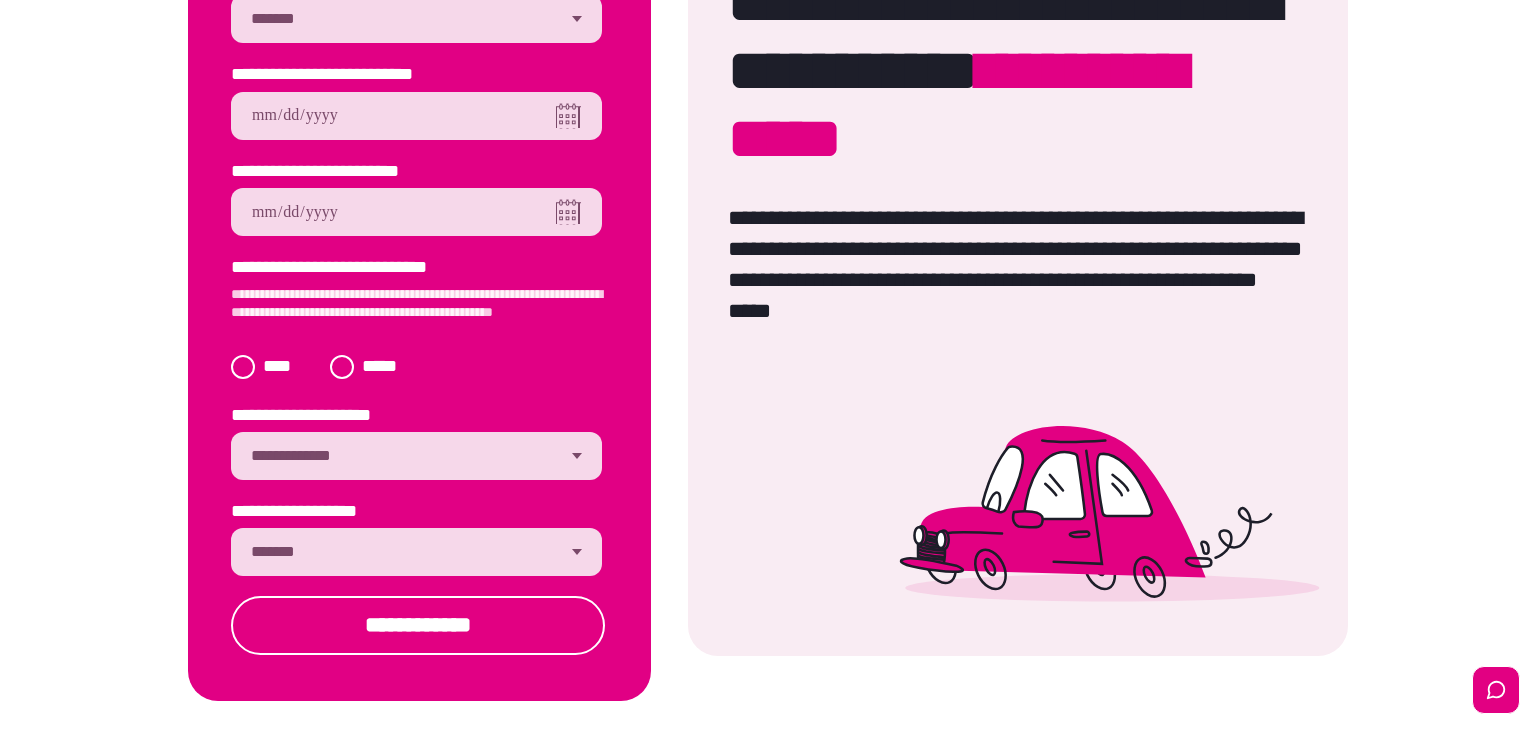 click on "**********" at bounding box center (416, 552) 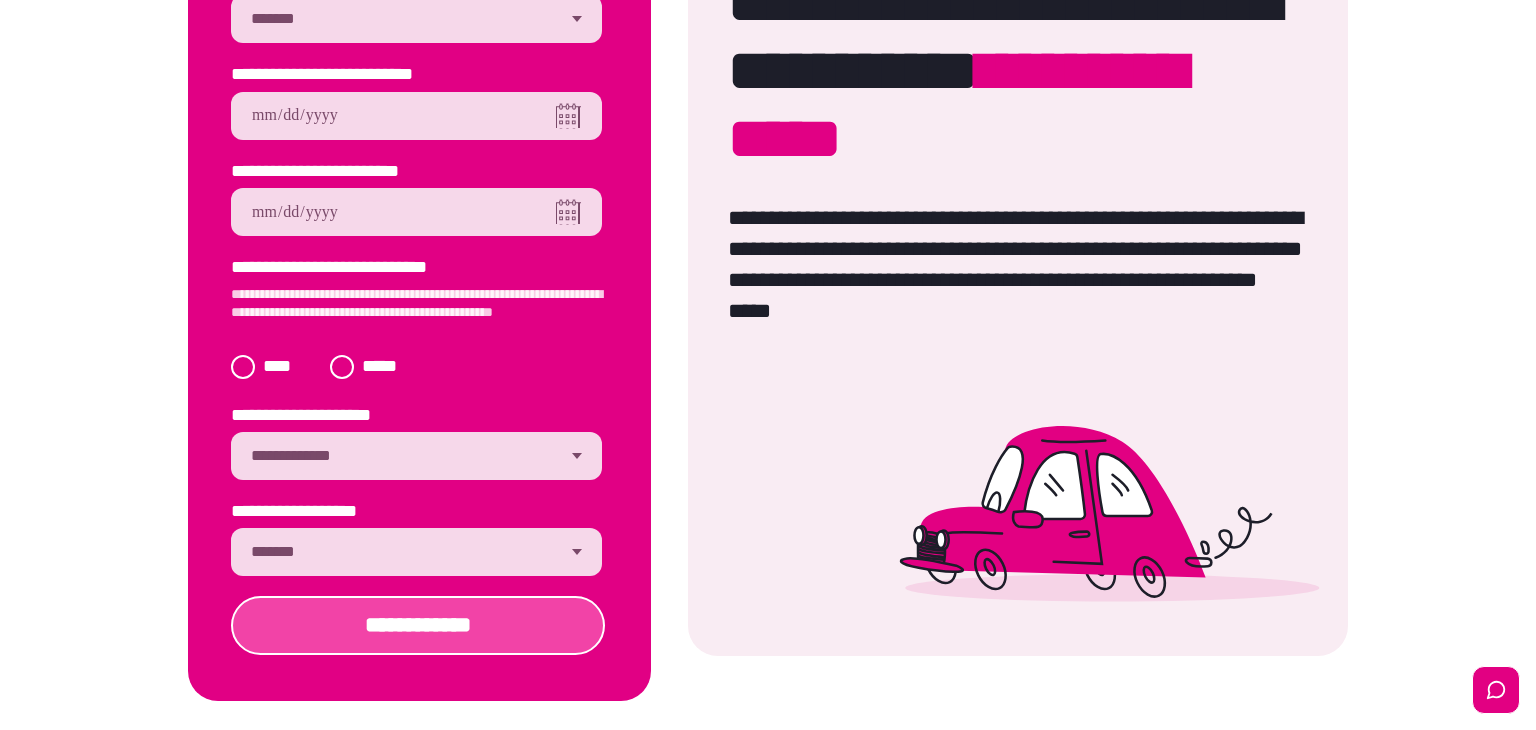 click on "**********" at bounding box center (418, 625) 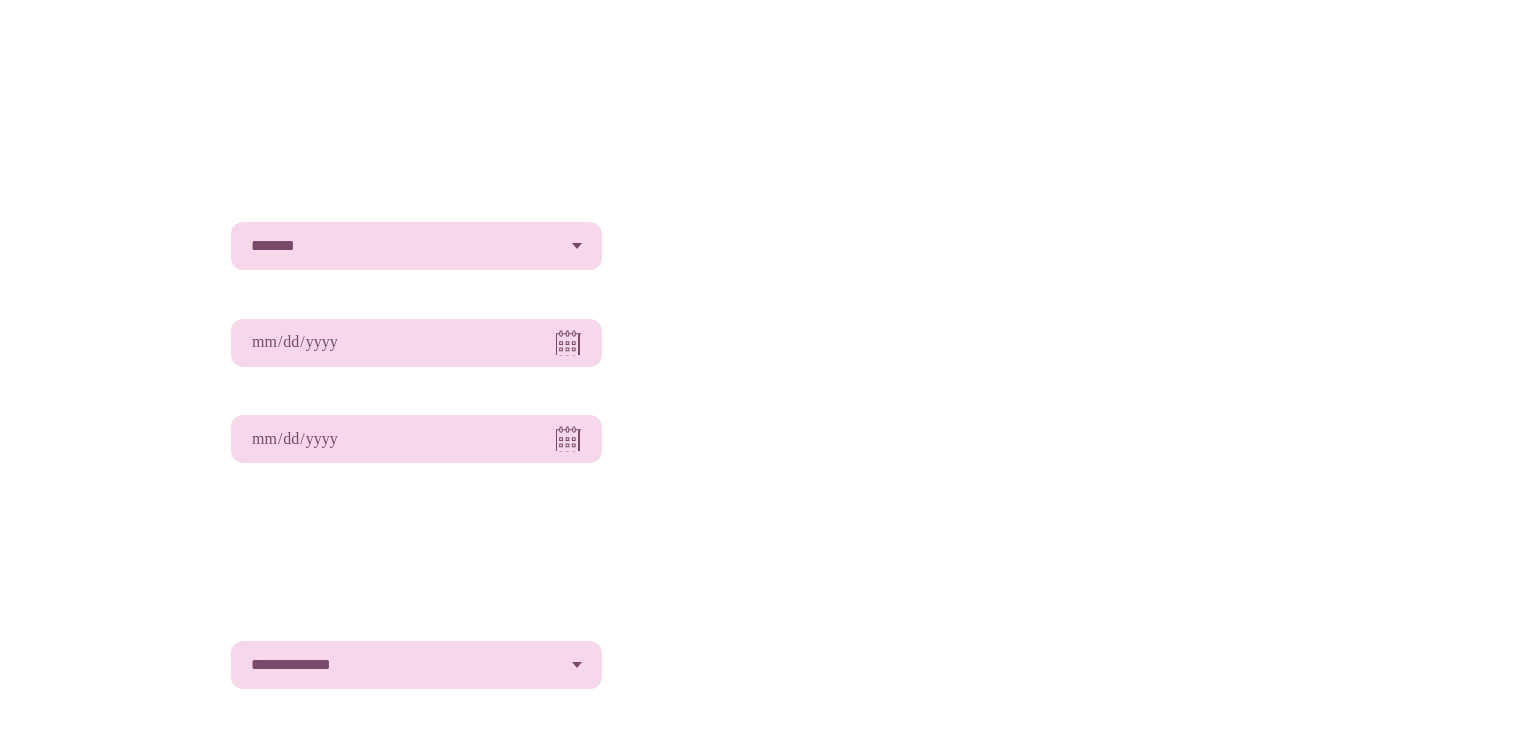 click on "**********" at bounding box center [416, 246] 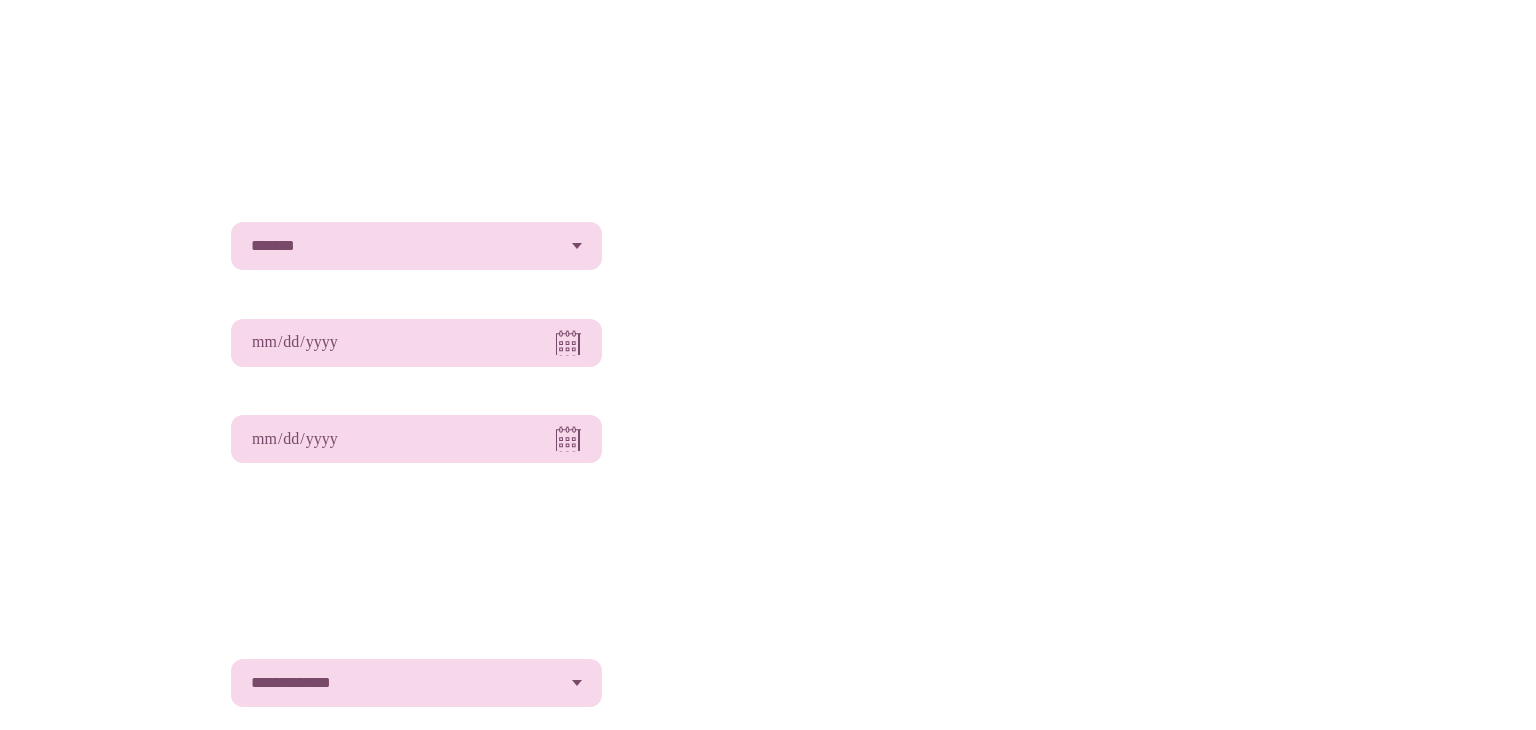 scroll, scrollTop: 0, scrollLeft: 0, axis: both 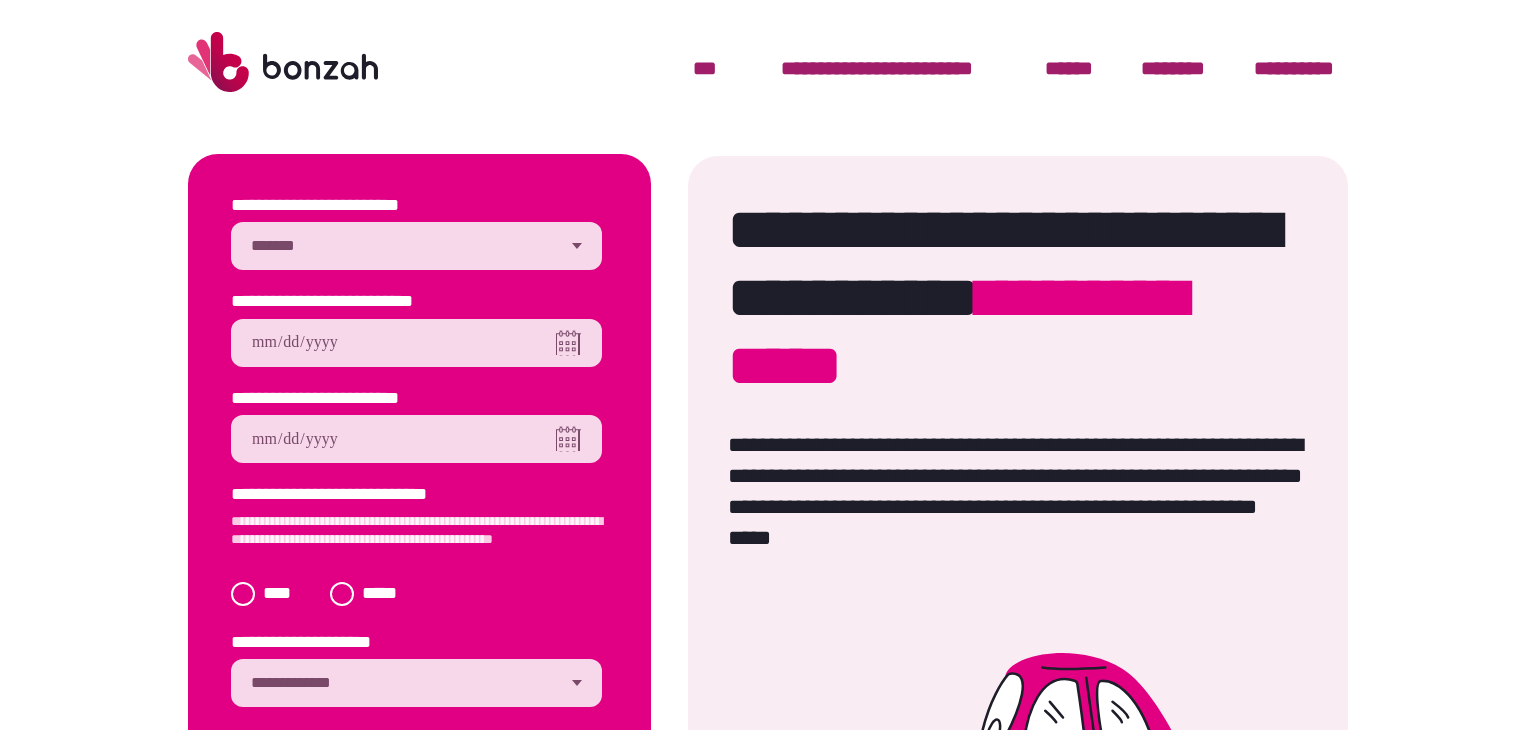 select on "*******" 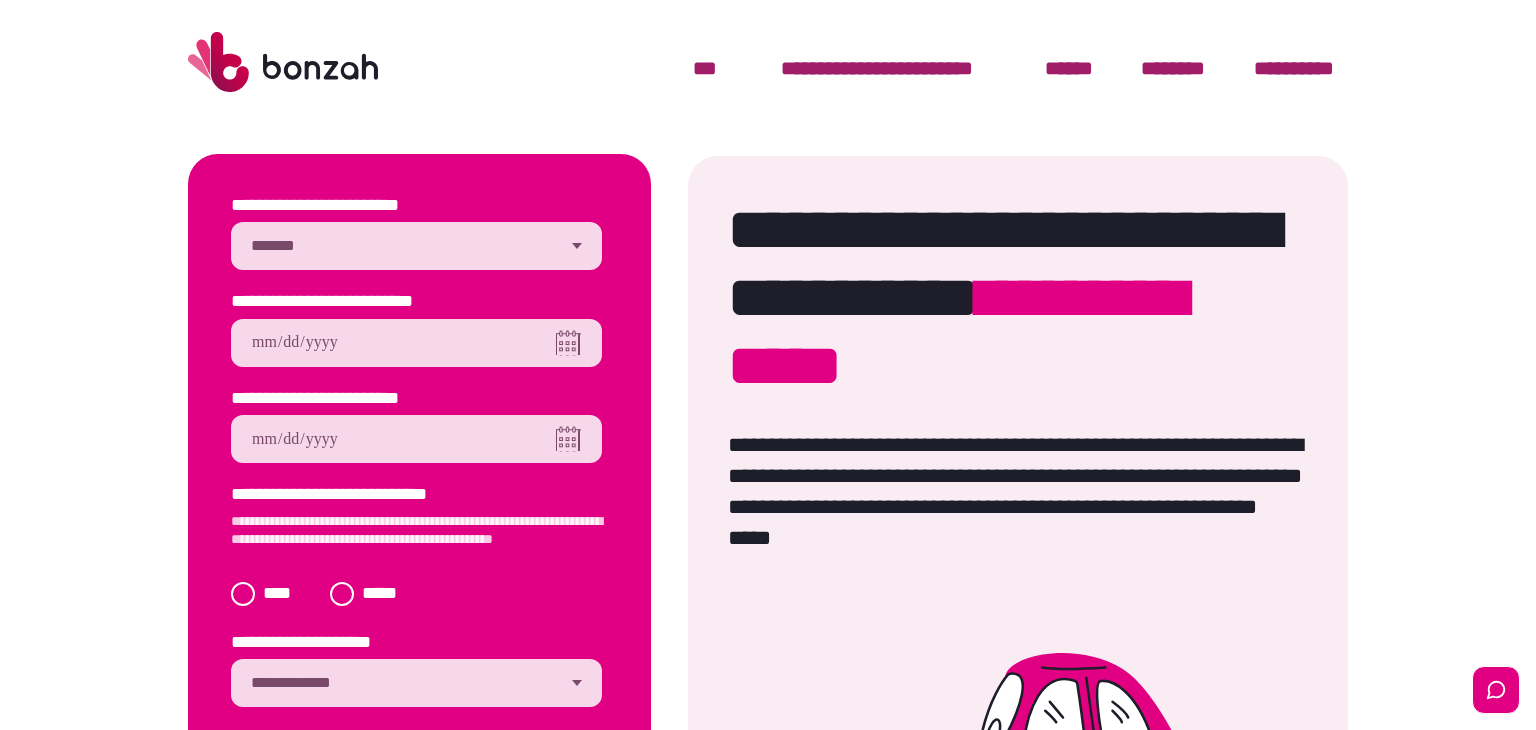 scroll, scrollTop: 0, scrollLeft: 0, axis: both 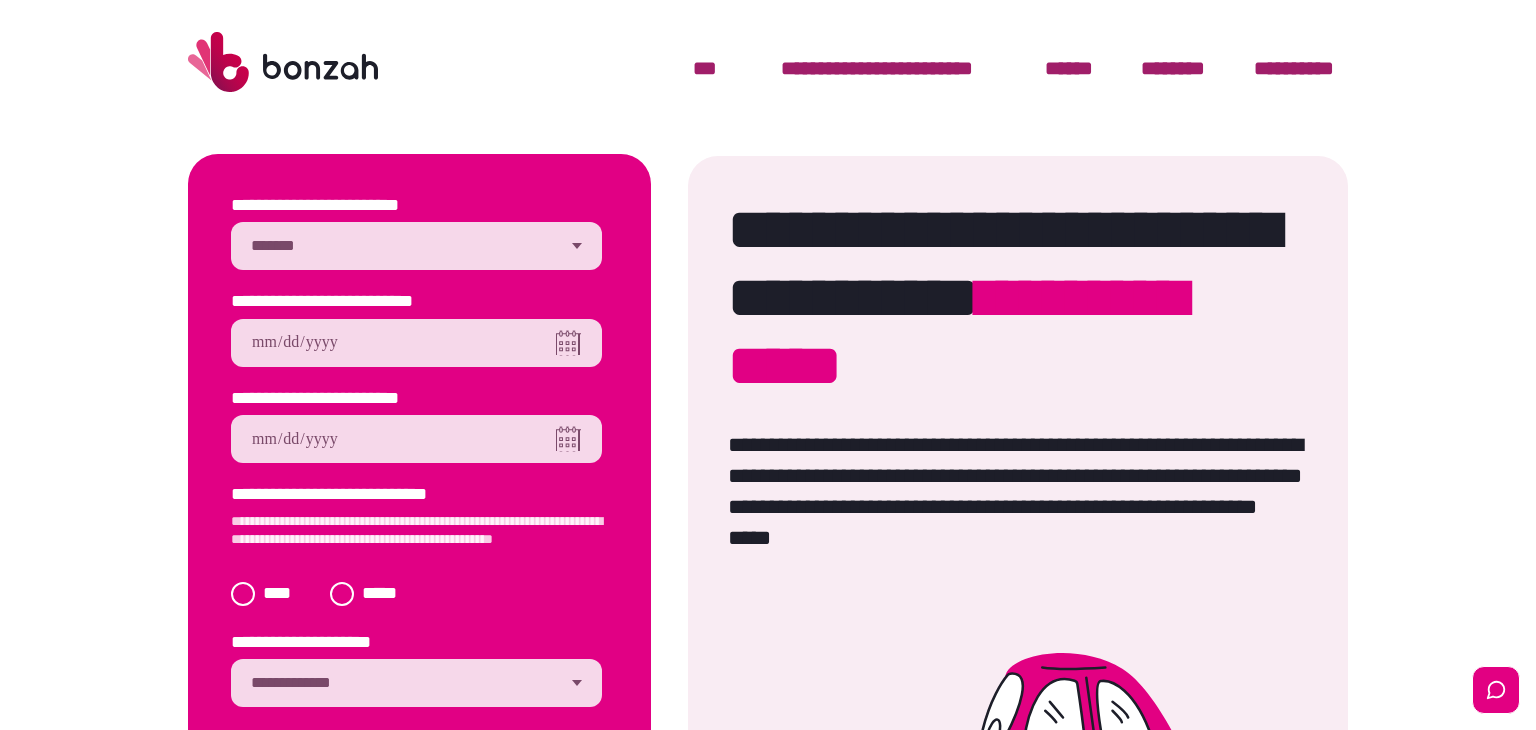 type on "**********" 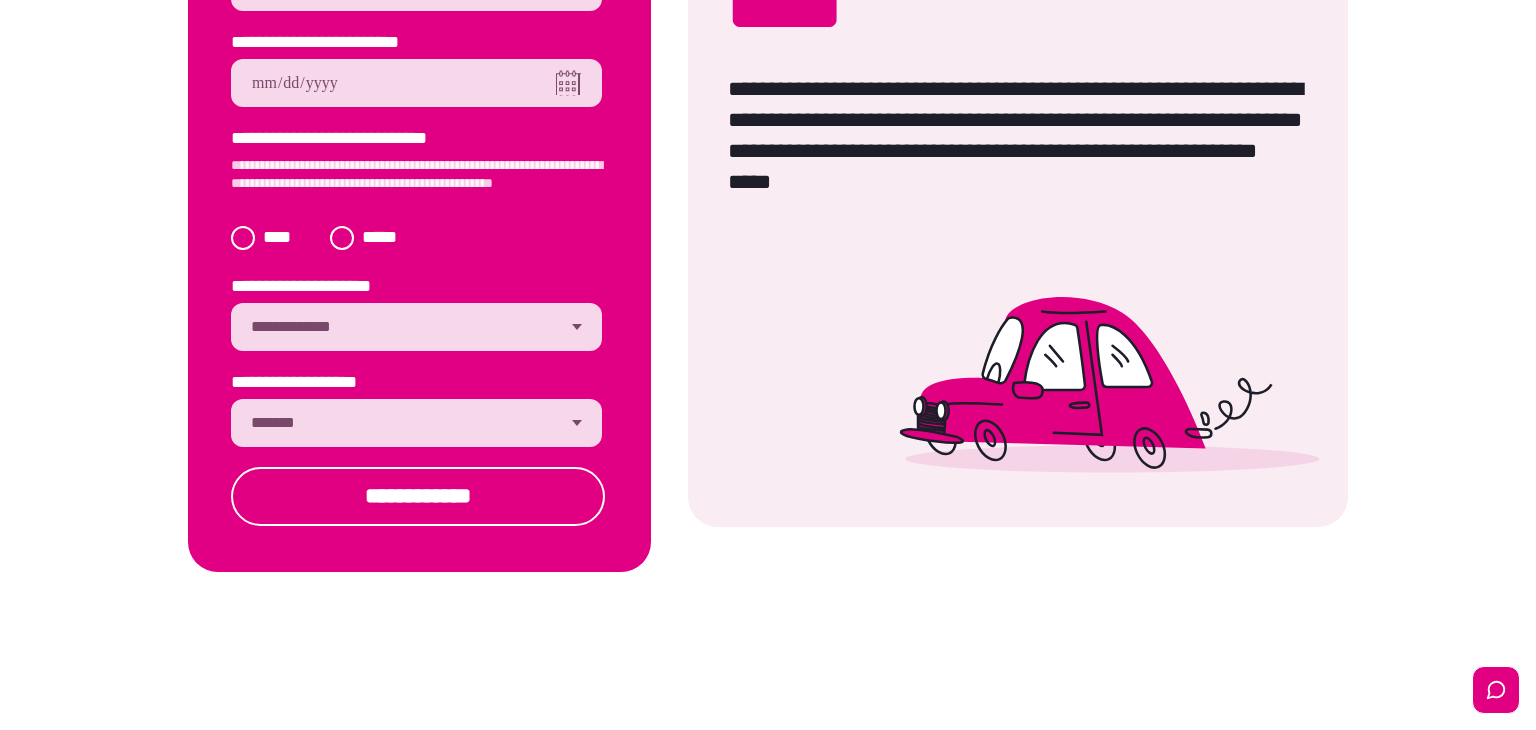 scroll, scrollTop: 389, scrollLeft: 0, axis: vertical 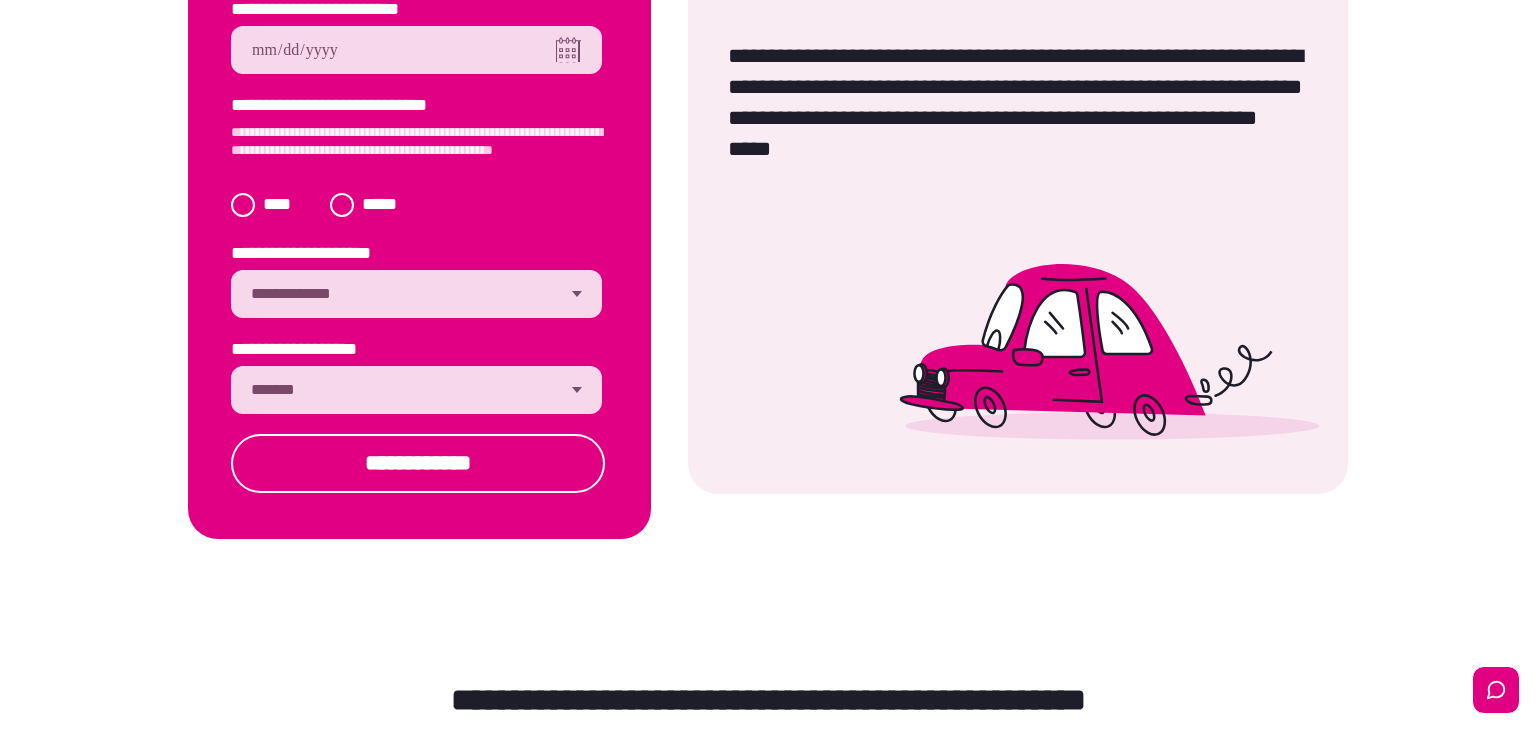 click on "**********" at bounding box center (416, 390) 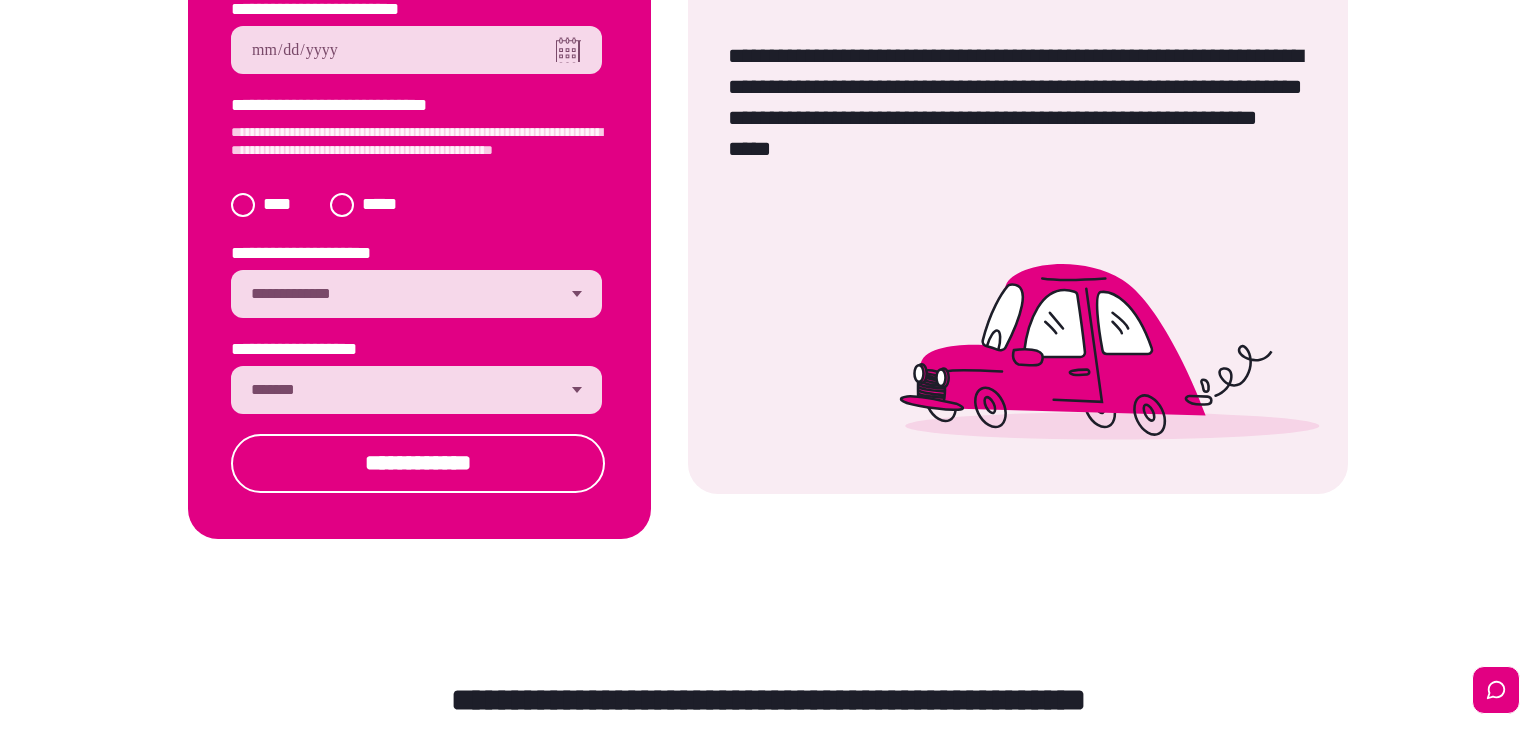 select on "*******" 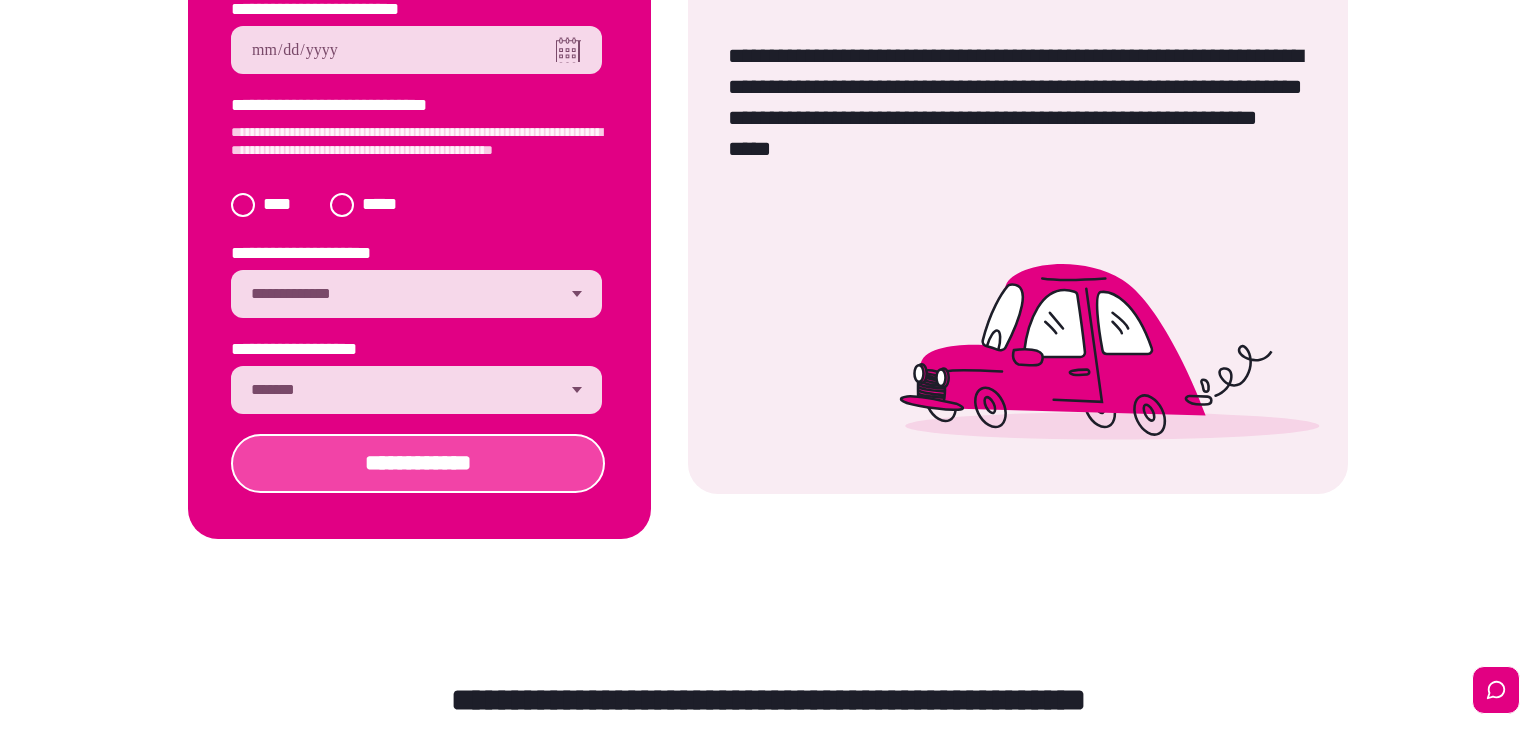 click on "**********" at bounding box center (418, 463) 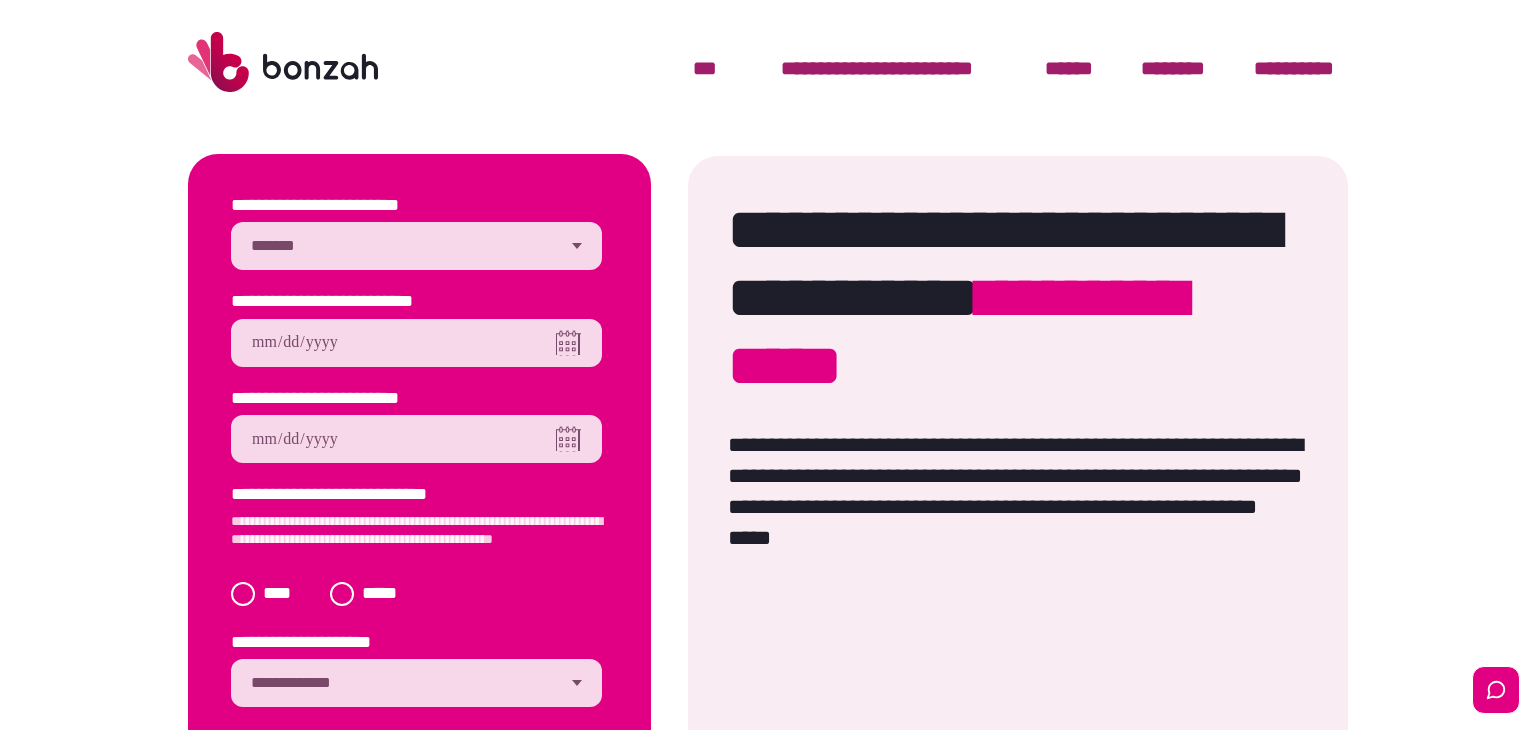 scroll, scrollTop: 0, scrollLeft: 0, axis: both 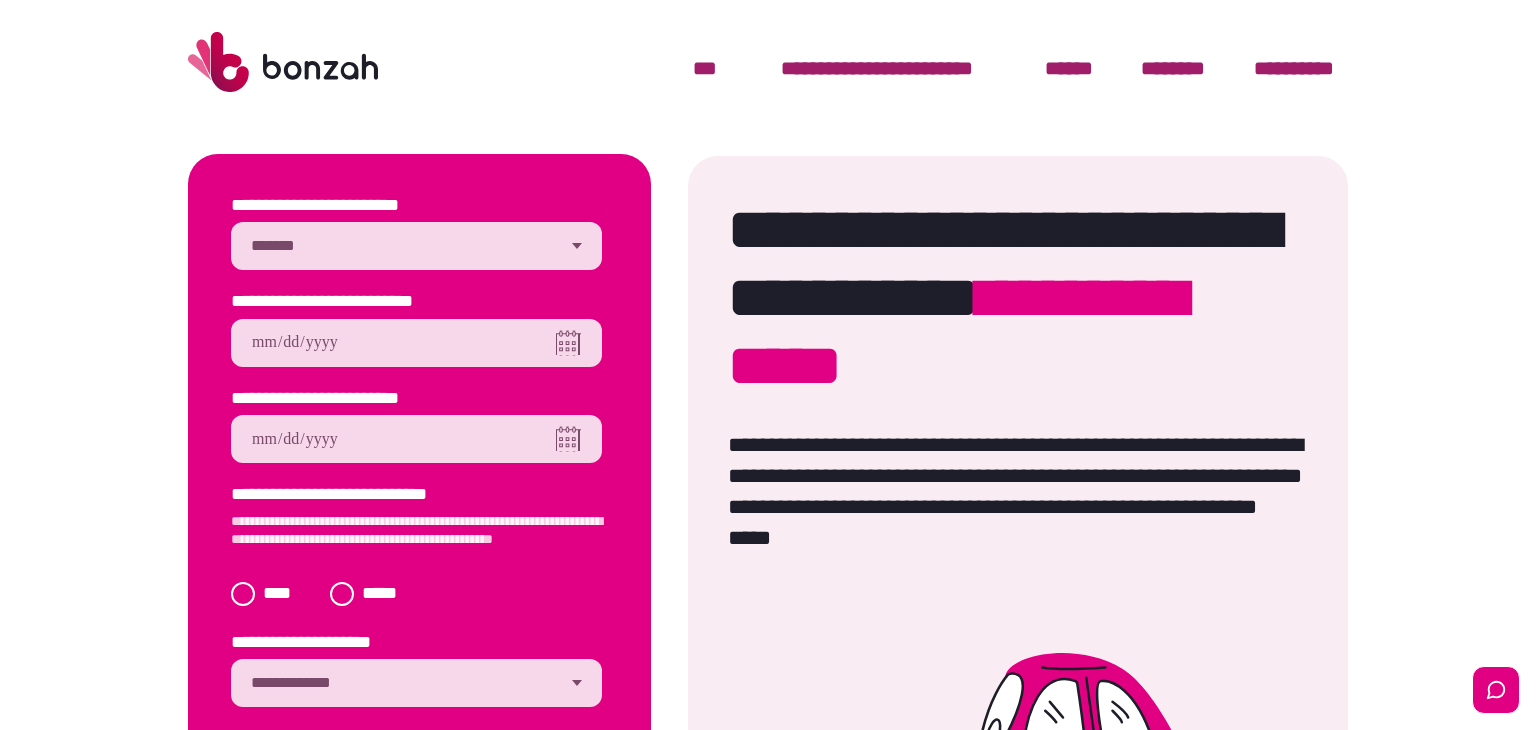 click on "**********" at bounding box center (416, 246) 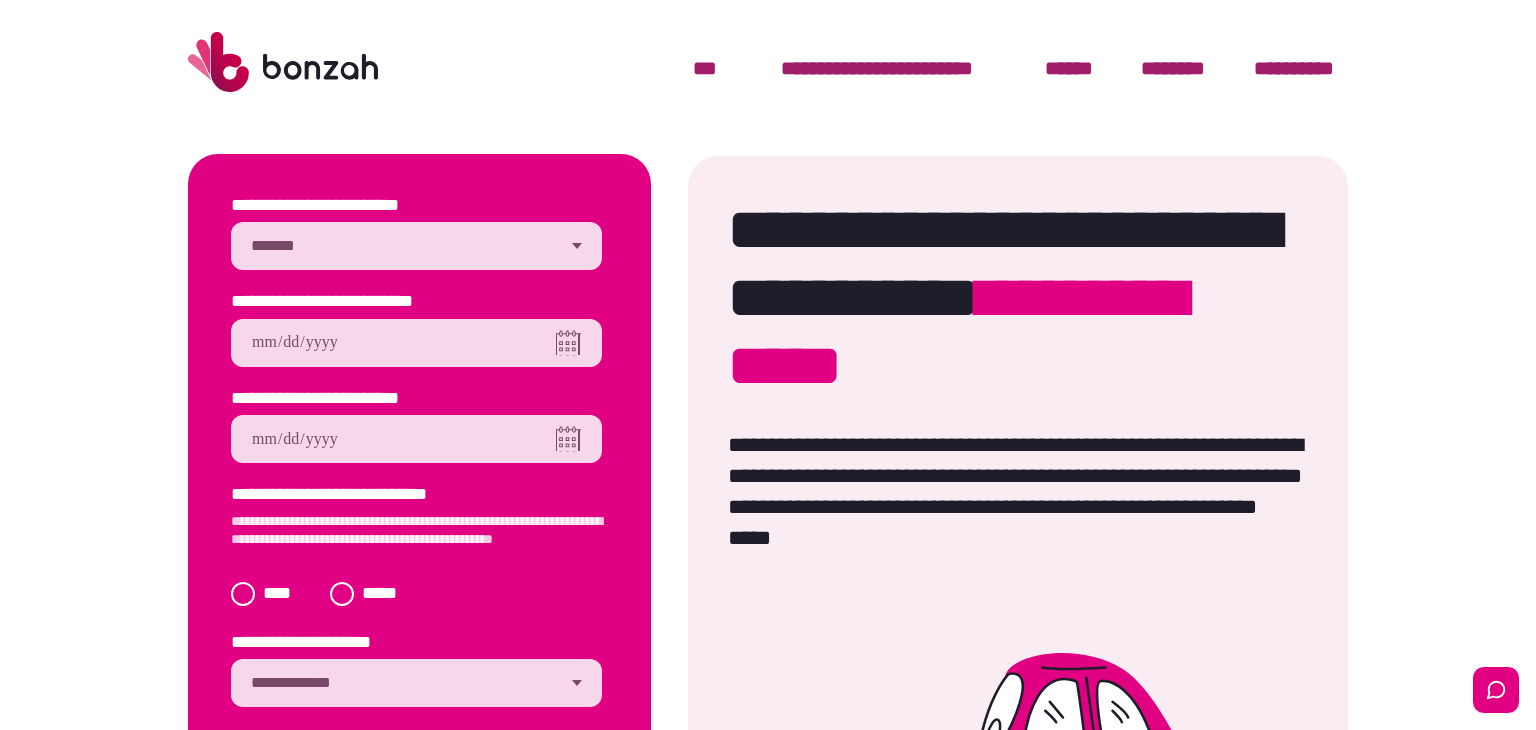 click at bounding box center [416, 343] 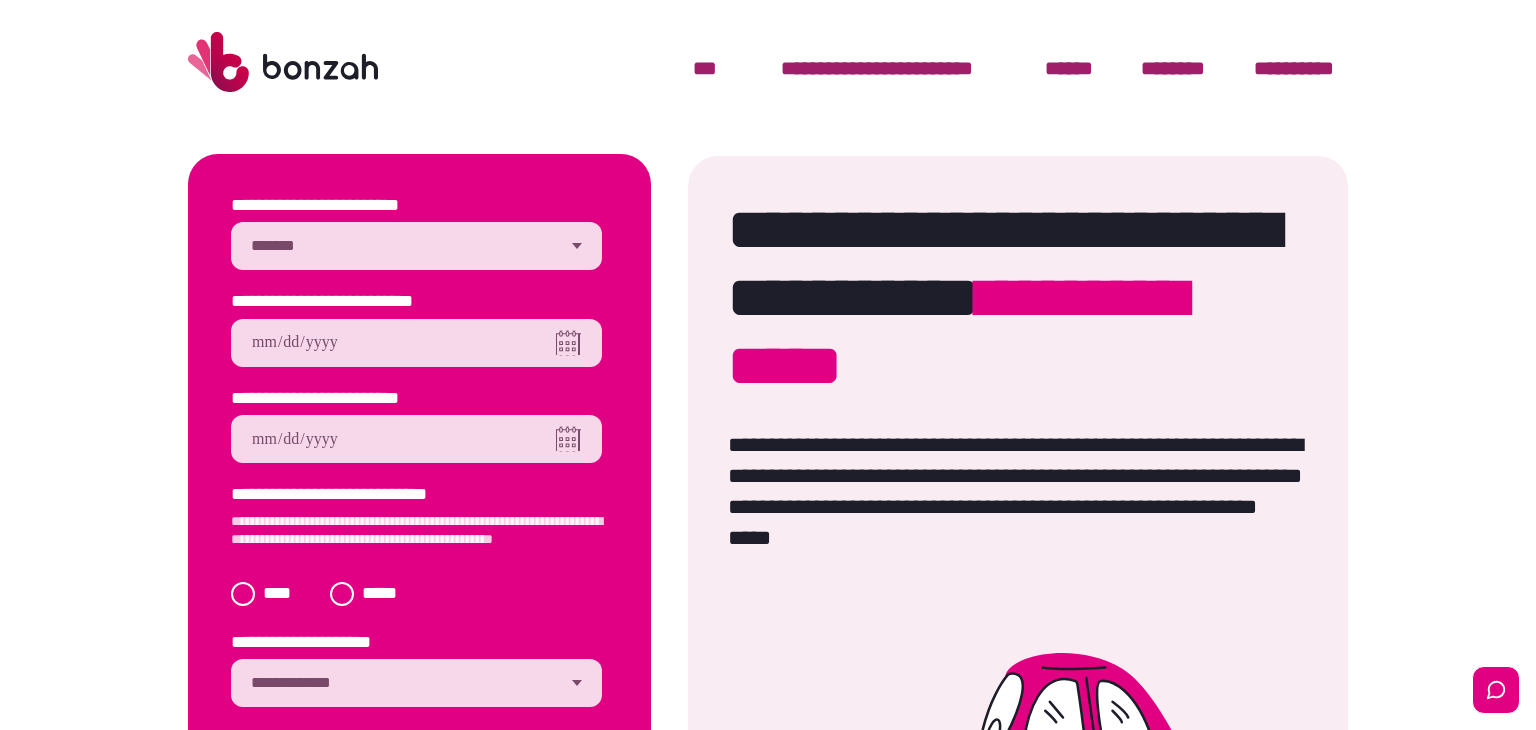 click at bounding box center [416, 439] 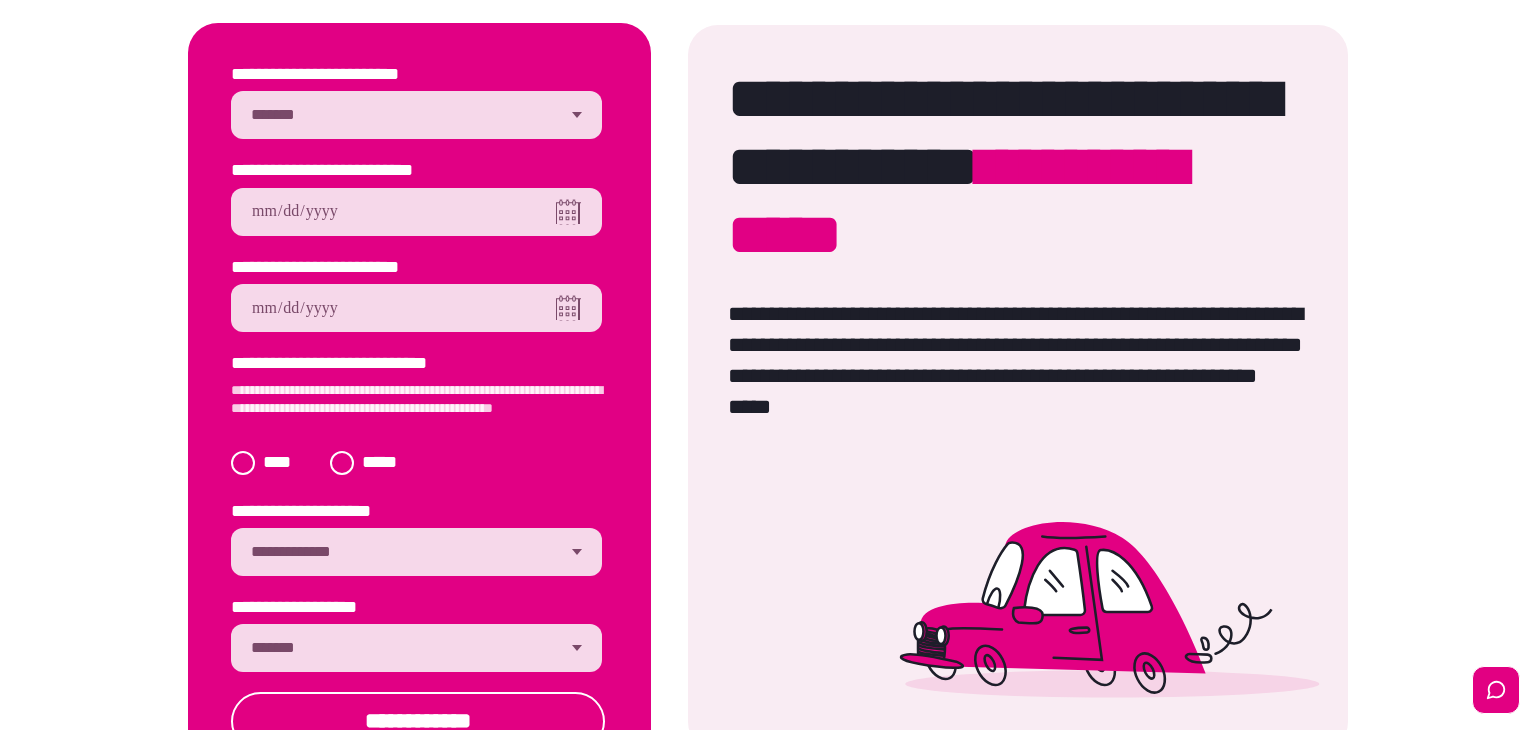 scroll, scrollTop: 134, scrollLeft: 0, axis: vertical 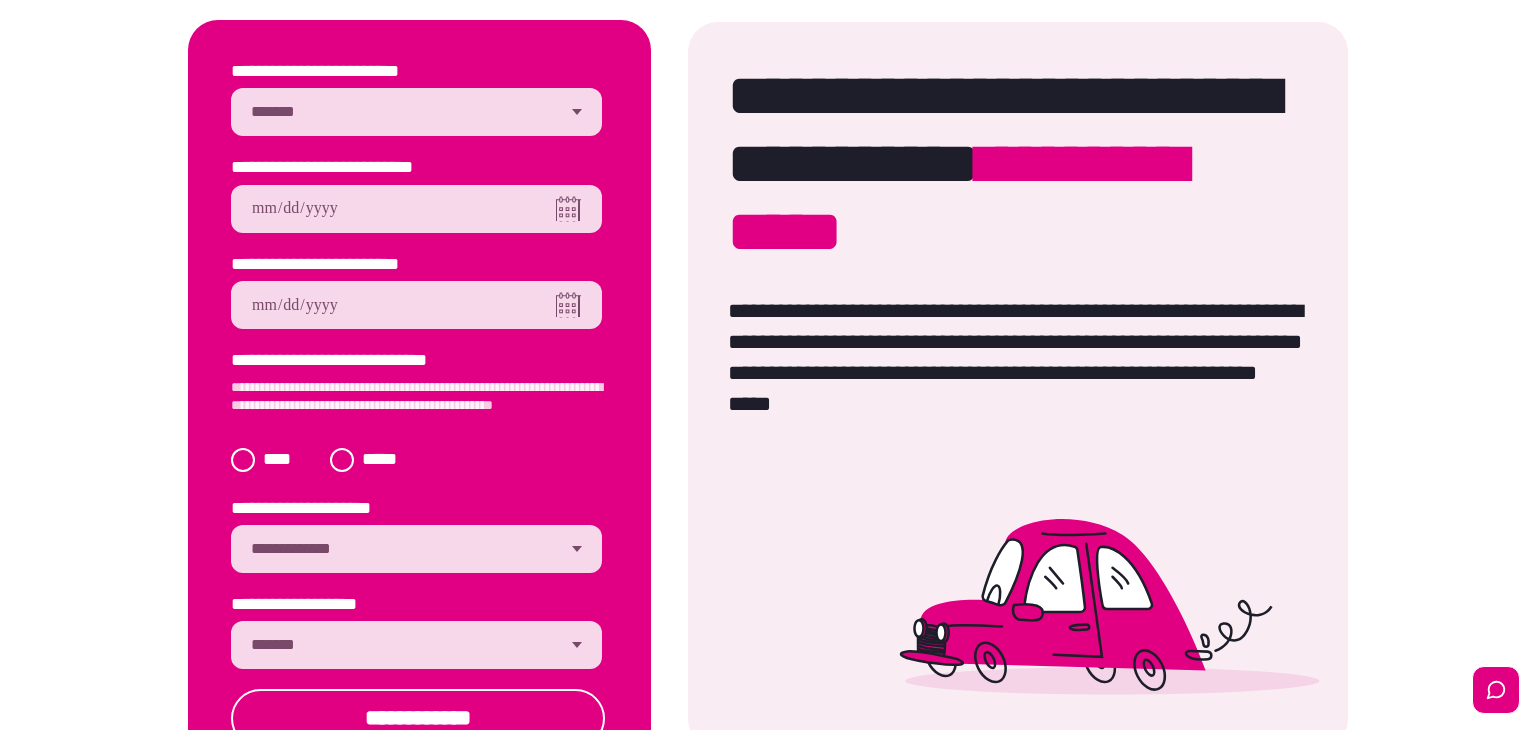 click on "**********" at bounding box center [416, 645] 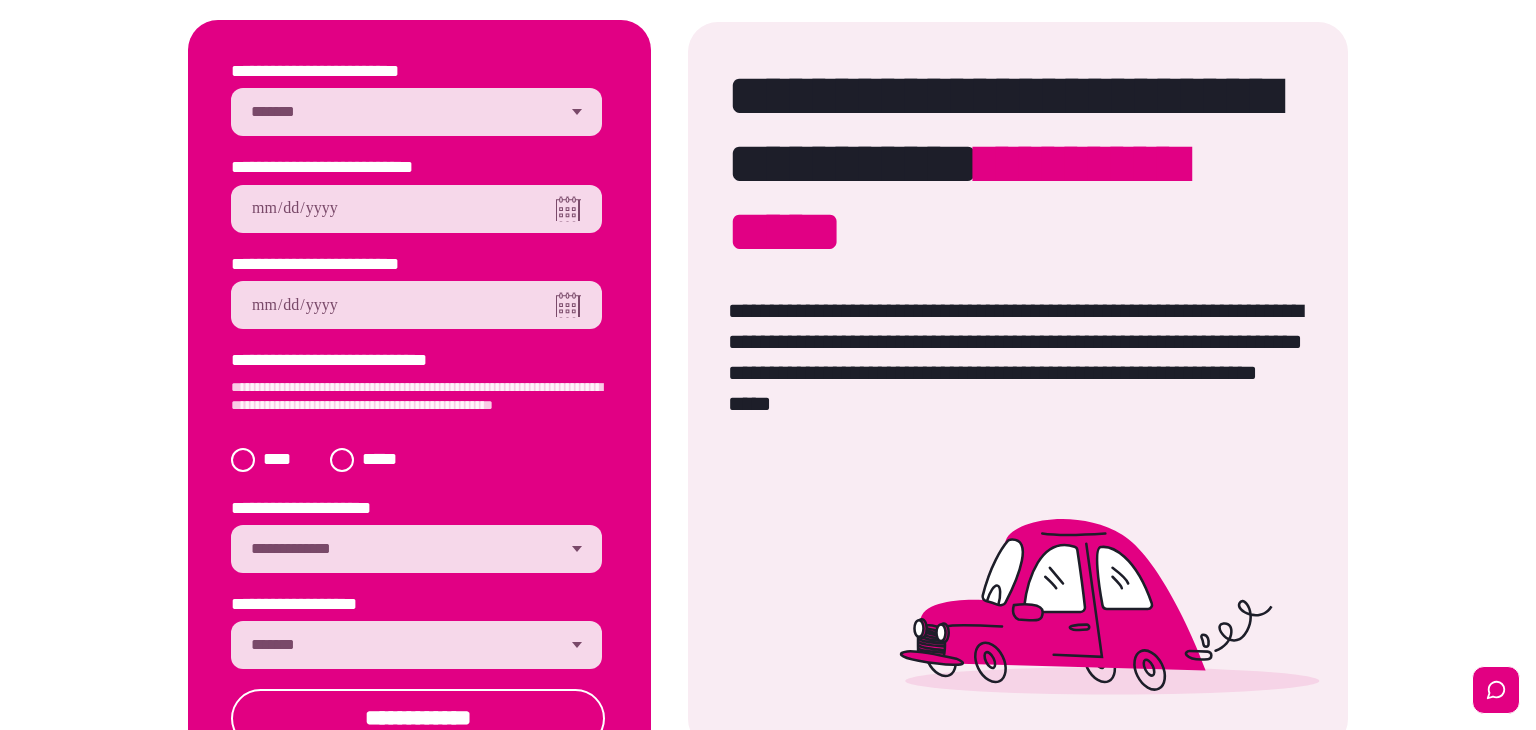 select on "*******" 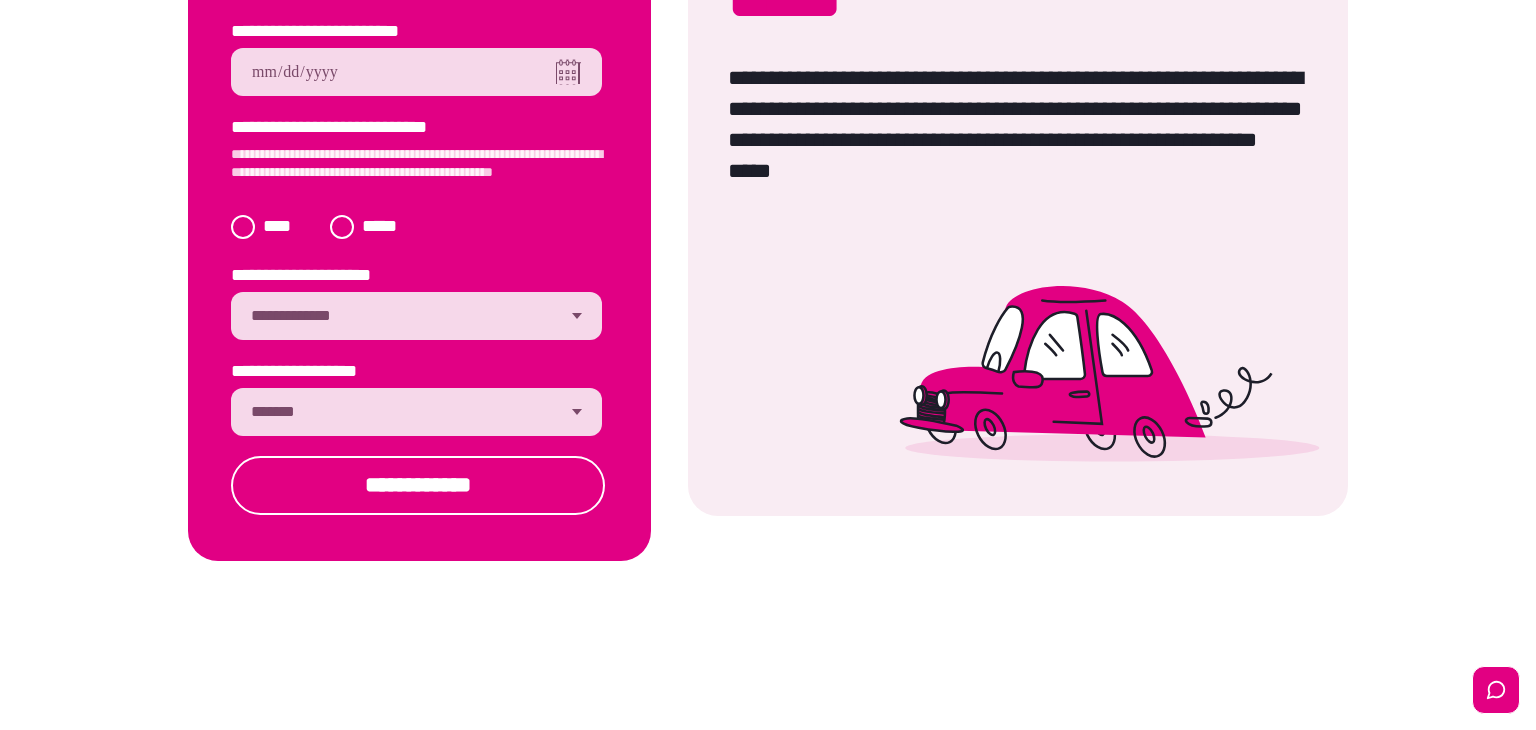scroll, scrollTop: 368, scrollLeft: 0, axis: vertical 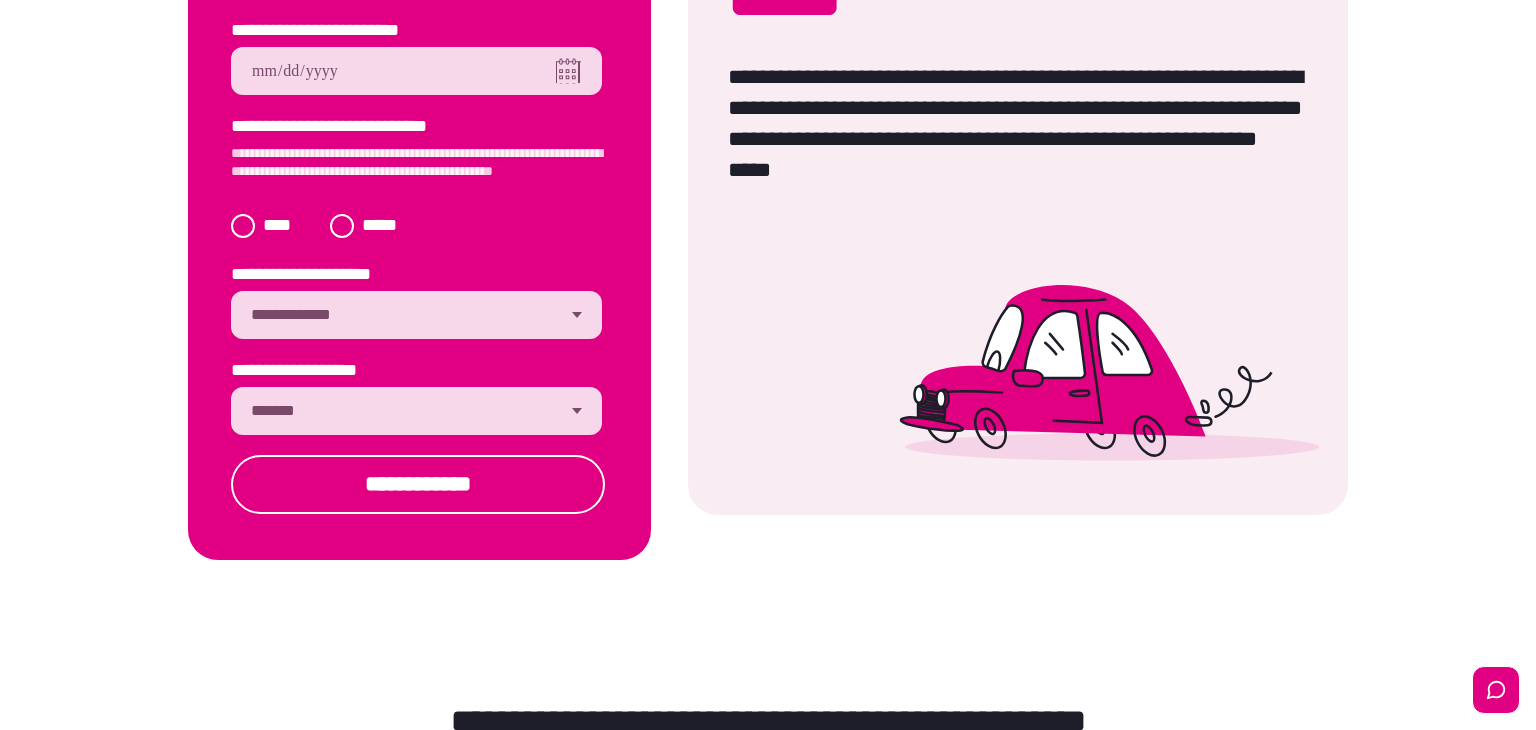 click on "**********" at bounding box center [418, 484] 